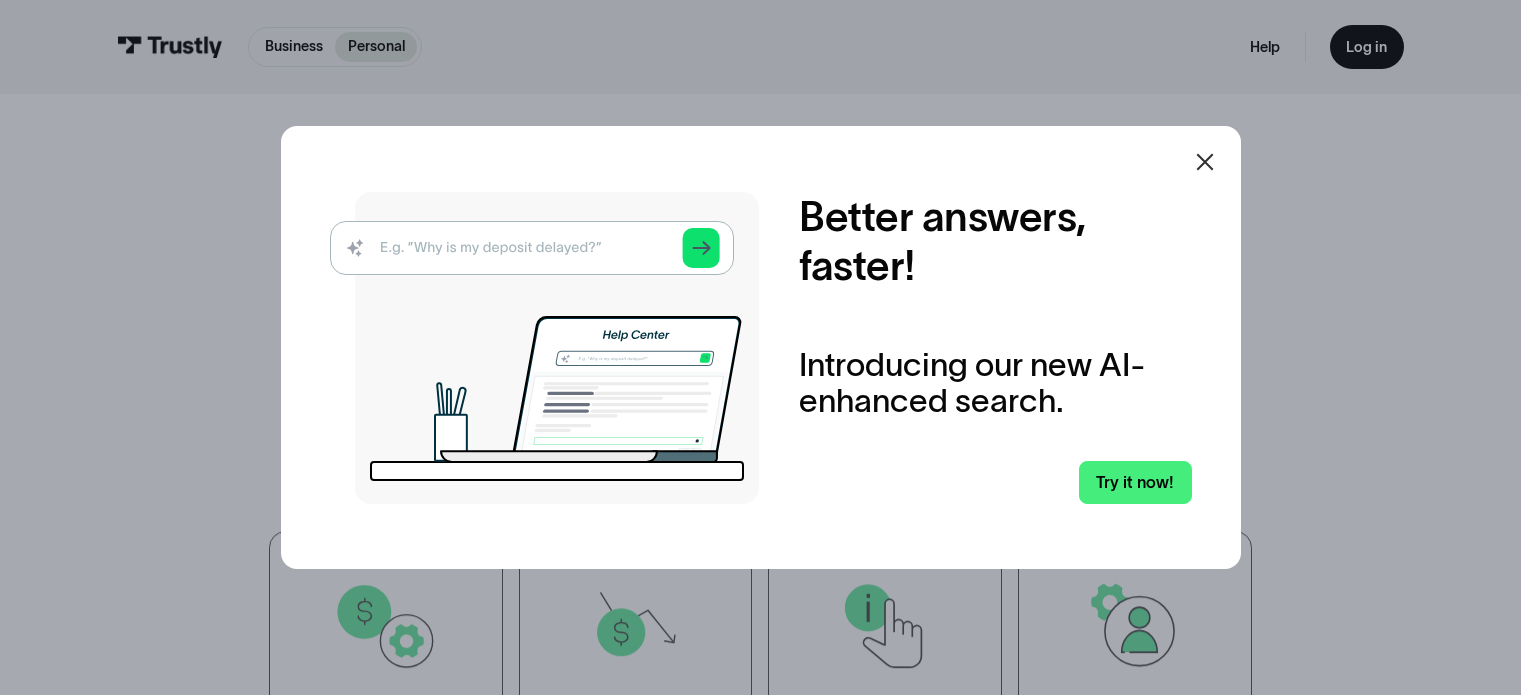 scroll, scrollTop: 0, scrollLeft: 0, axis: both 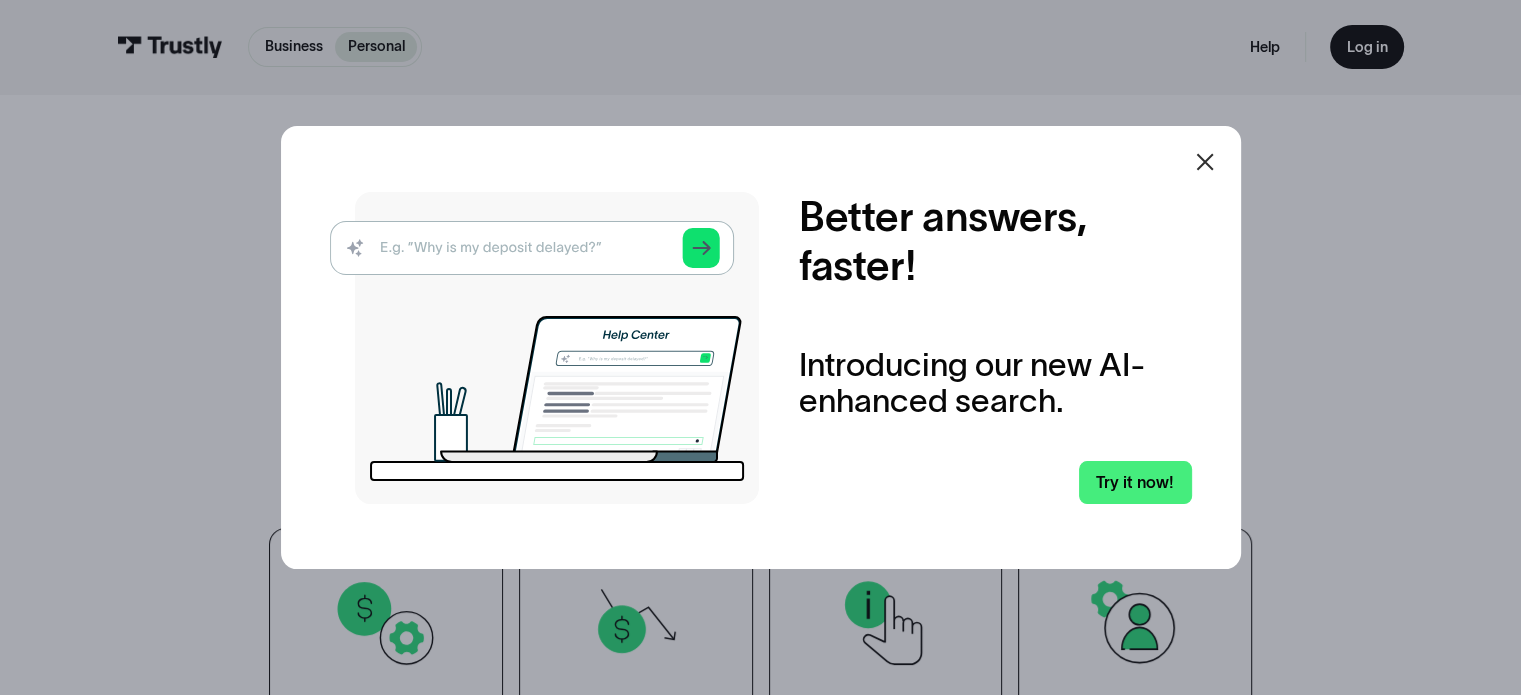 click at bounding box center [1205, 162] 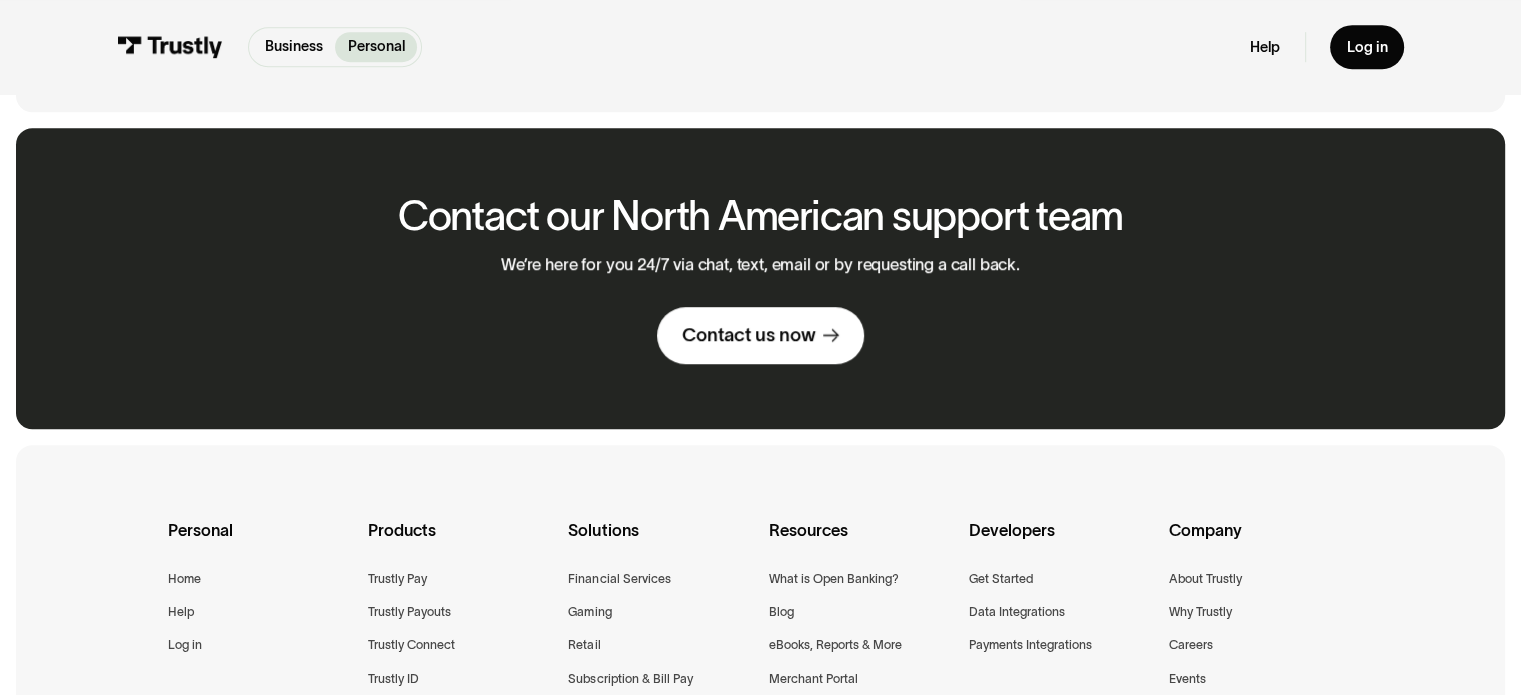 scroll, scrollTop: 1275, scrollLeft: 0, axis: vertical 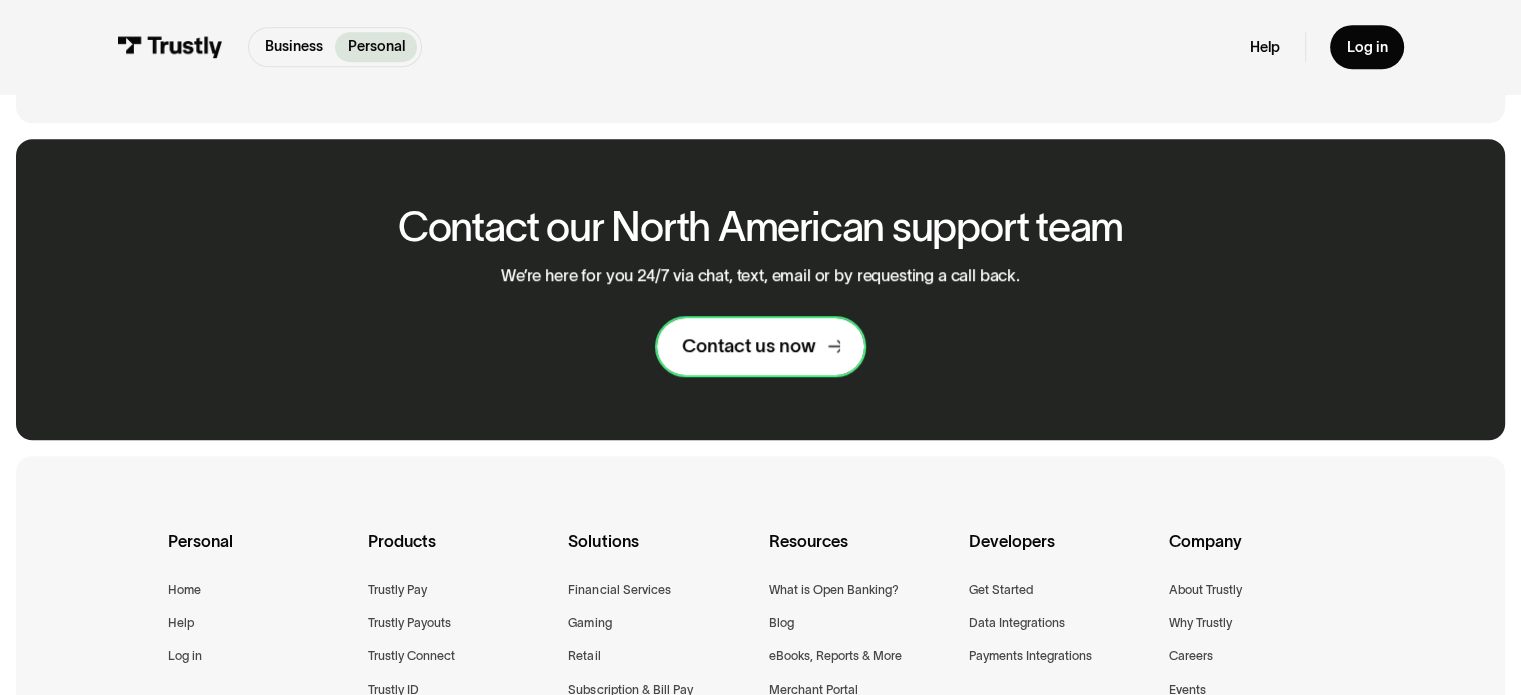 click on "Contact us now" at bounding box center [760, 346] 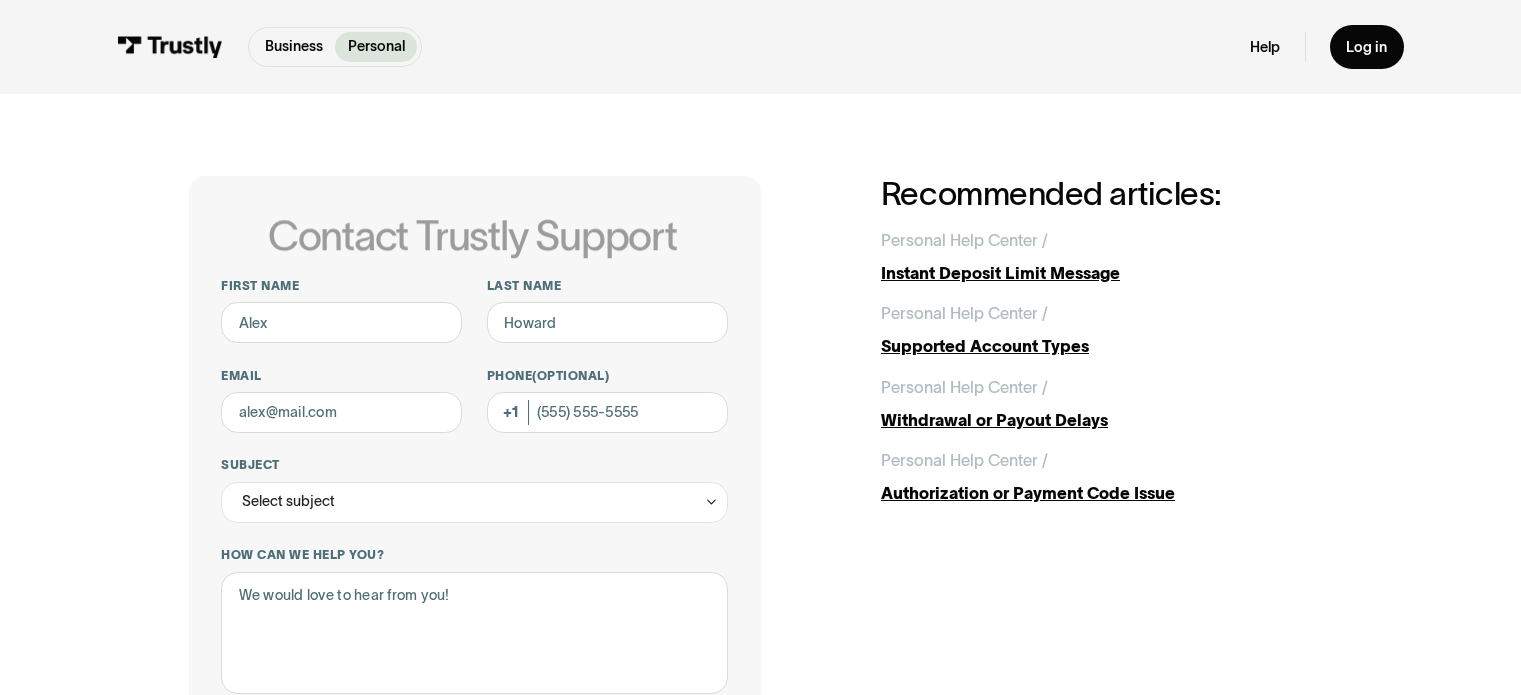 scroll, scrollTop: 0, scrollLeft: 0, axis: both 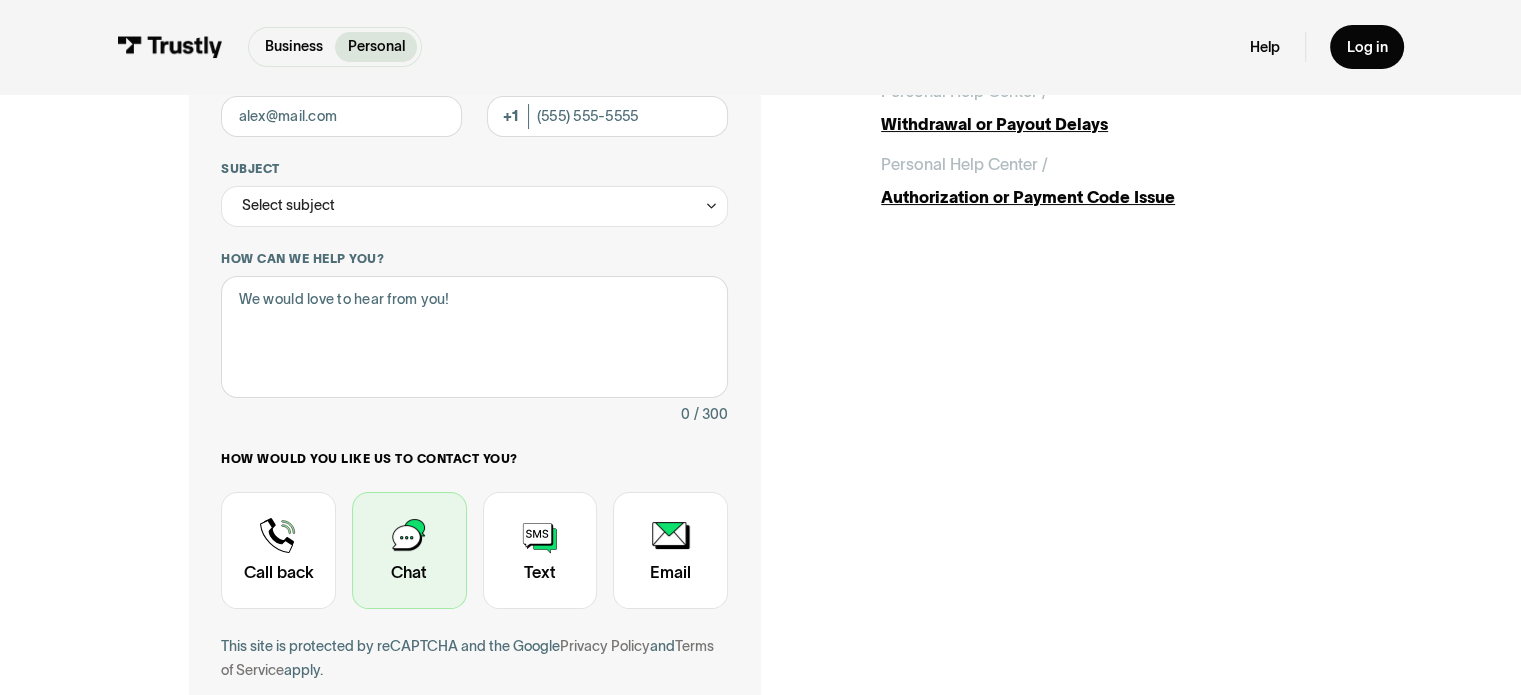 click at bounding box center [409, 551] 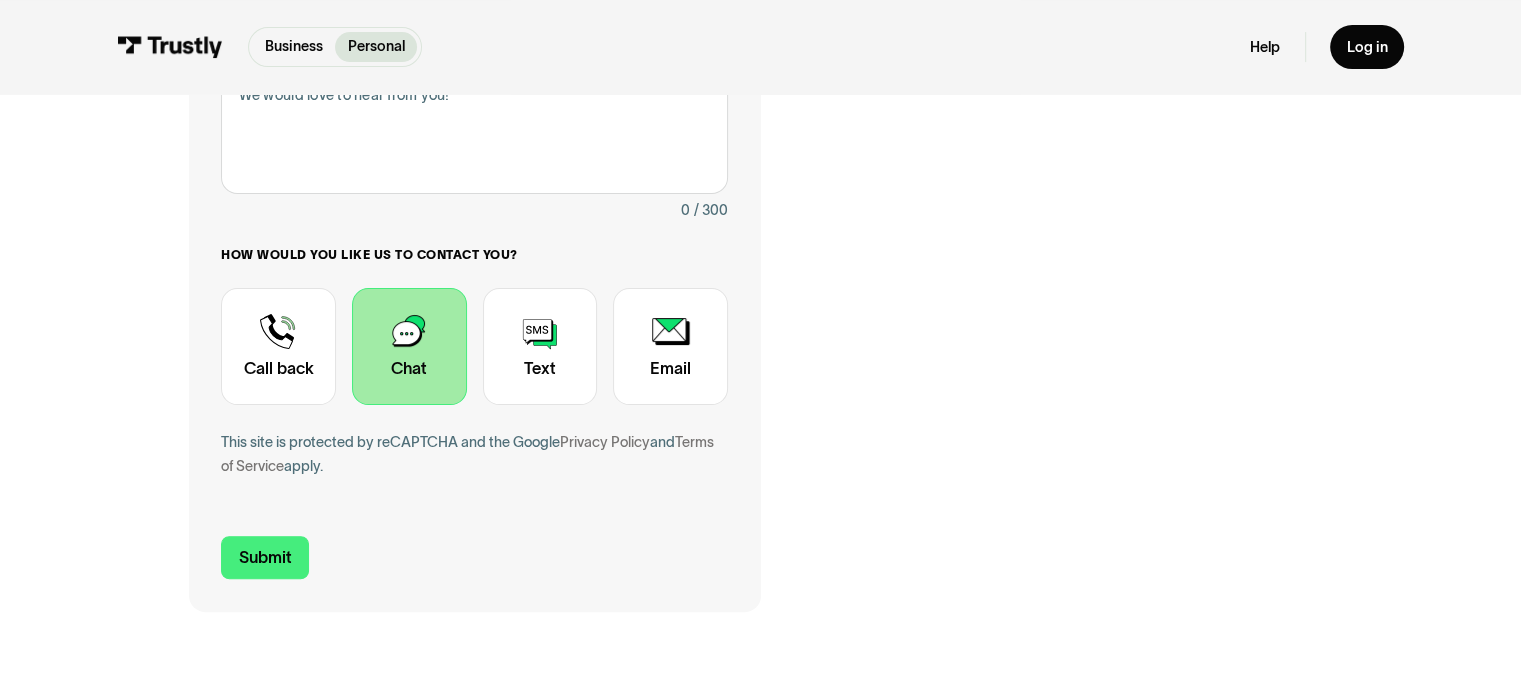 scroll, scrollTop: 567, scrollLeft: 0, axis: vertical 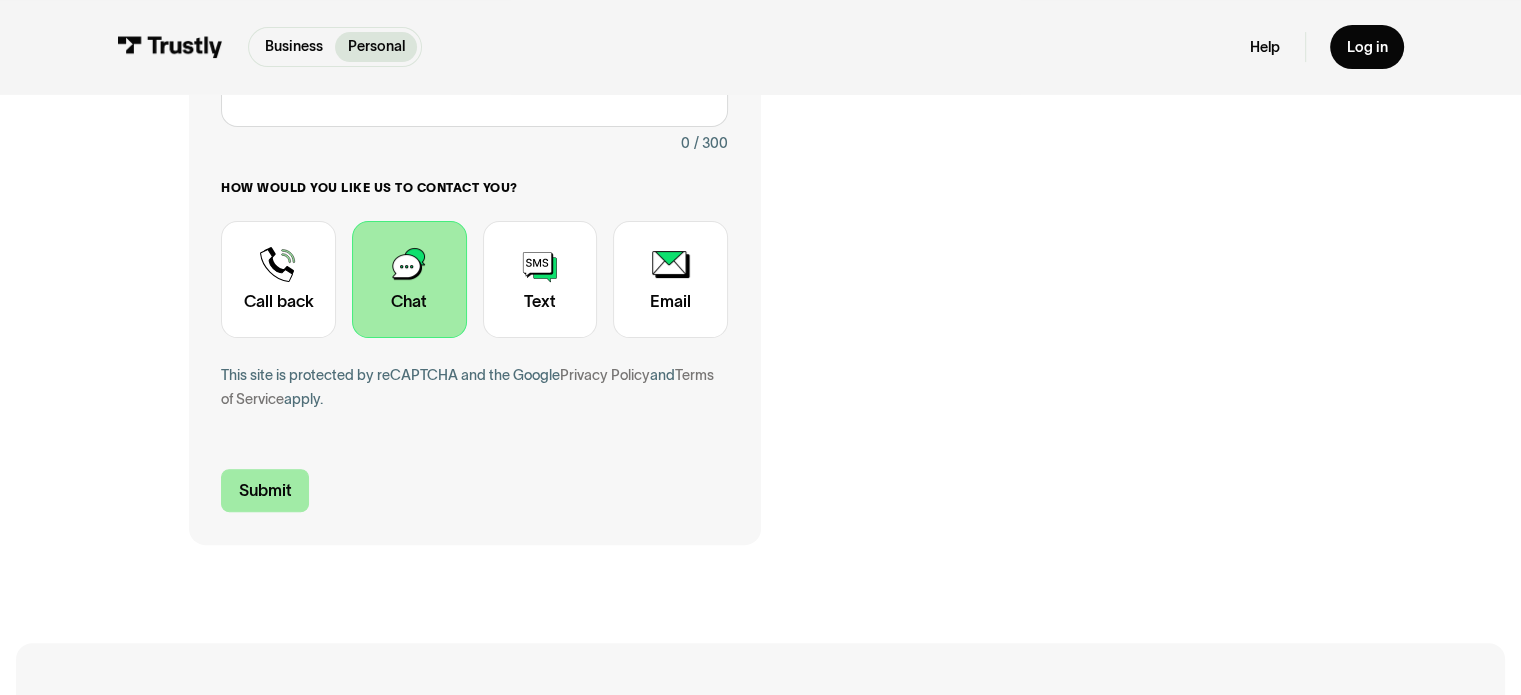 click on "Submit" at bounding box center [265, 490] 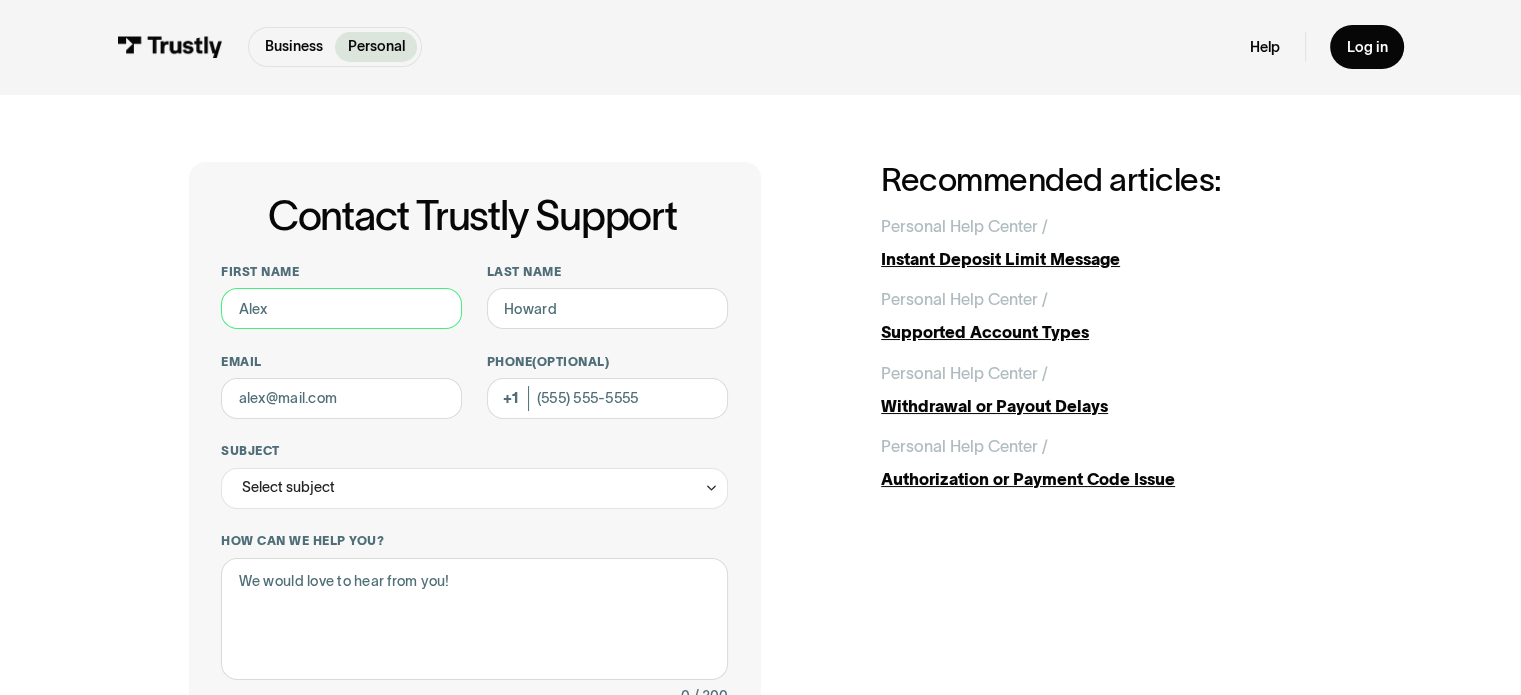 scroll, scrollTop: 12, scrollLeft: 0, axis: vertical 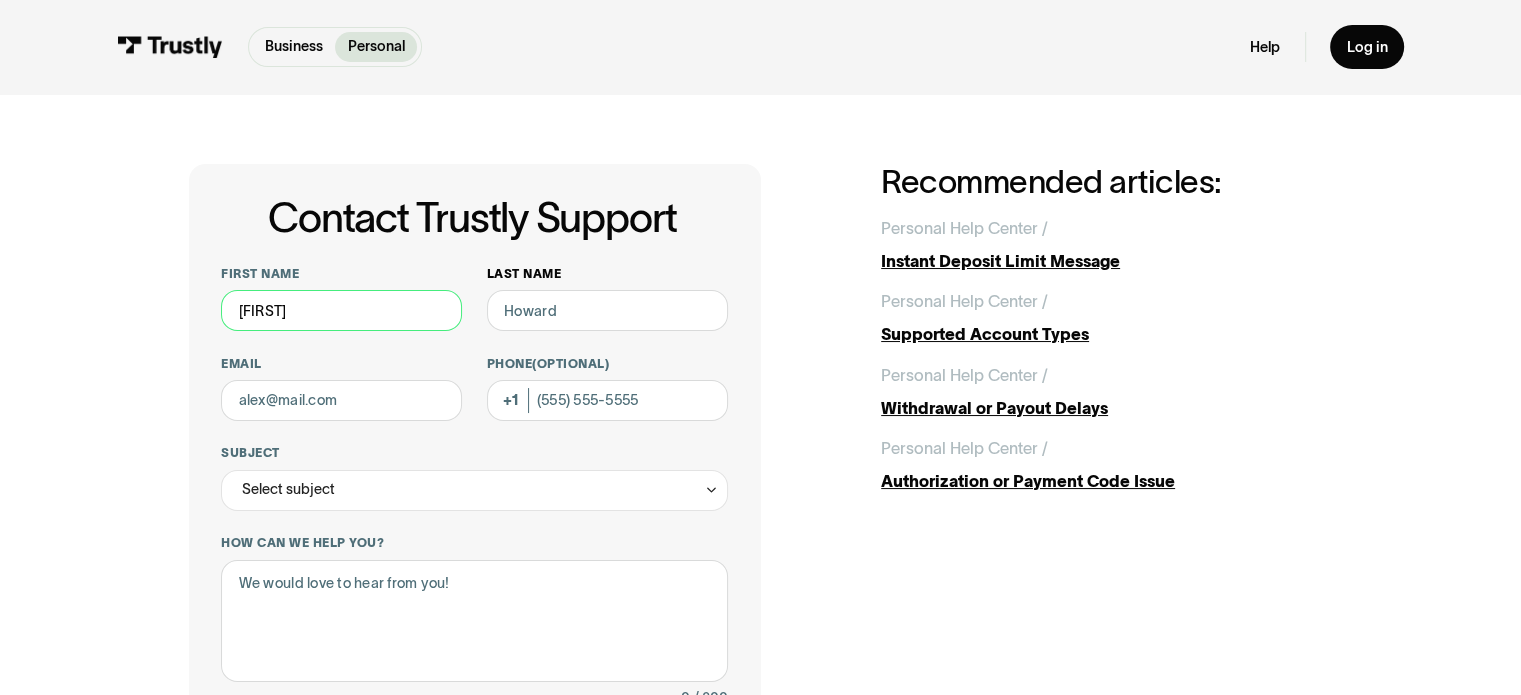 type on "Raymond" 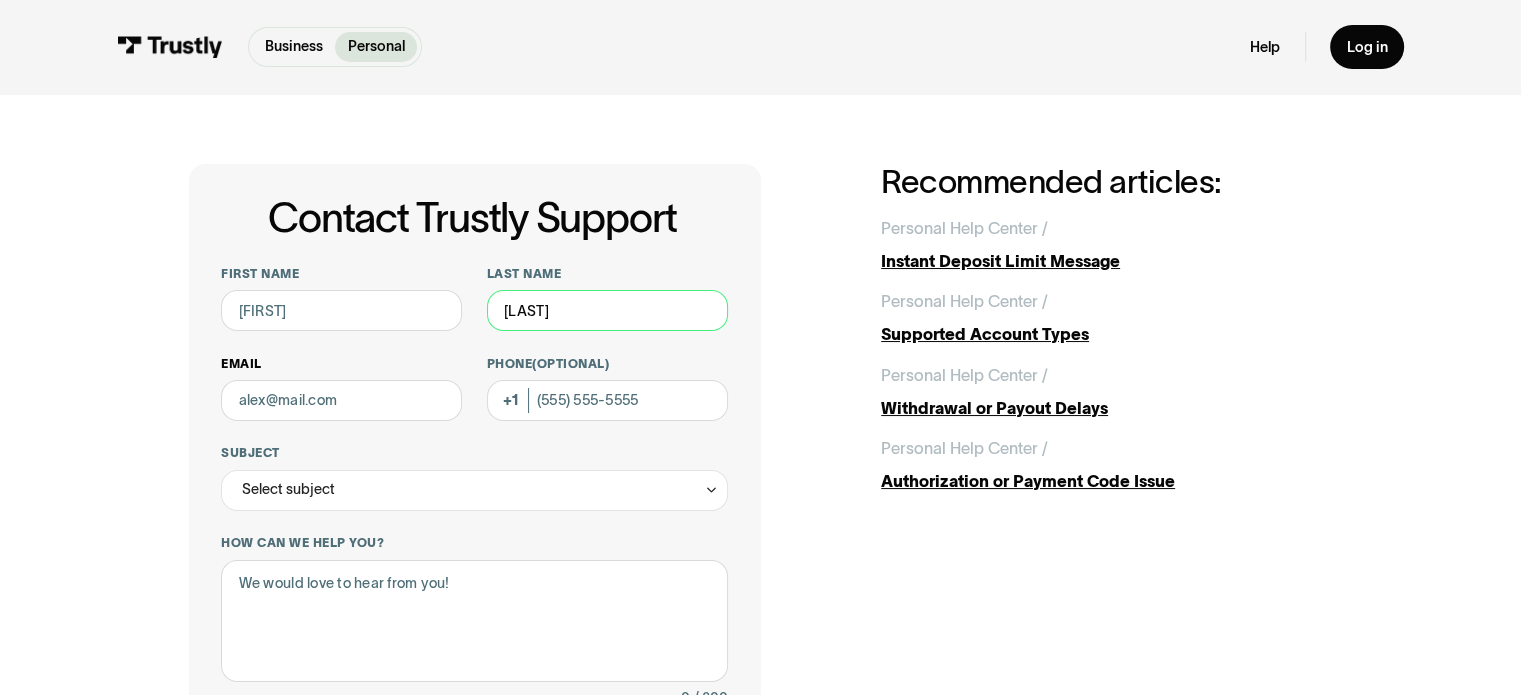 type on "Teemer" 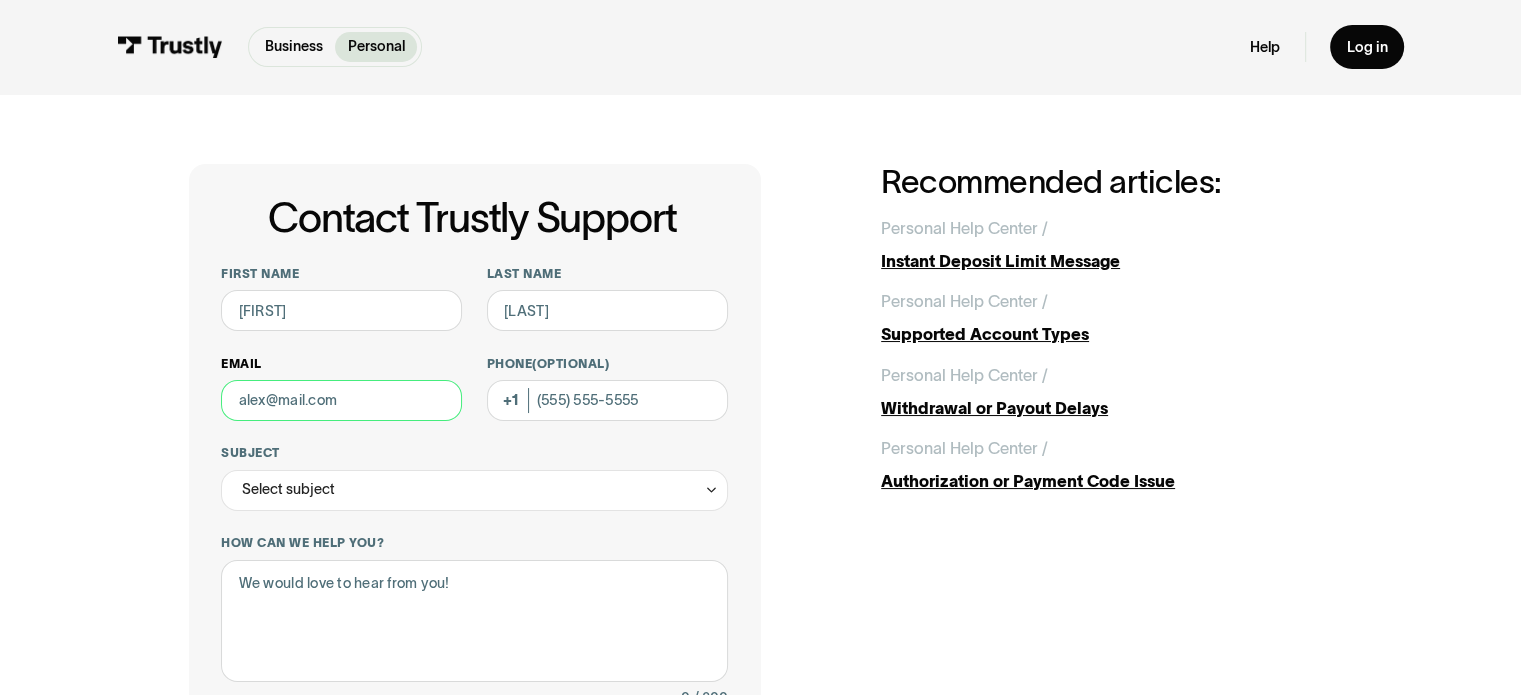 click on "Email" at bounding box center [341, 400] 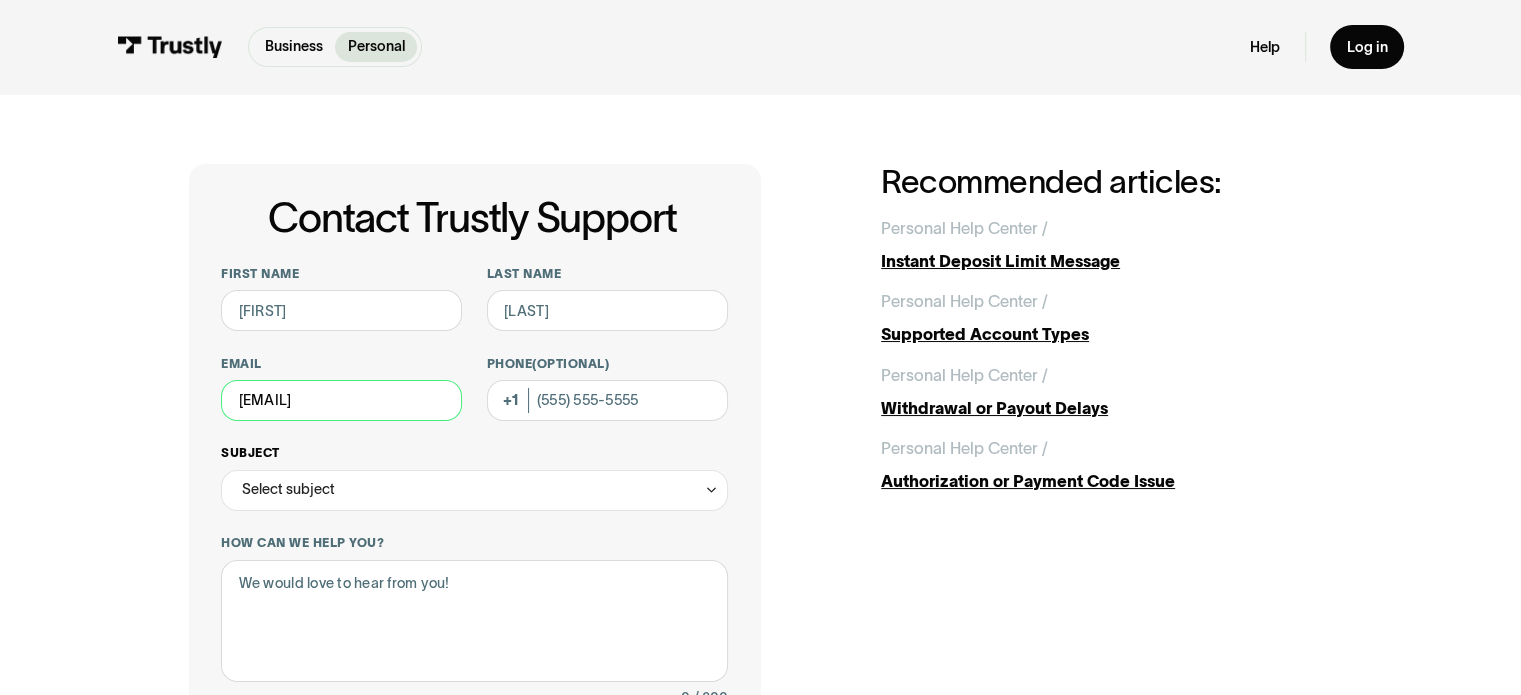 type on "rteemerfdr@gmail.com" 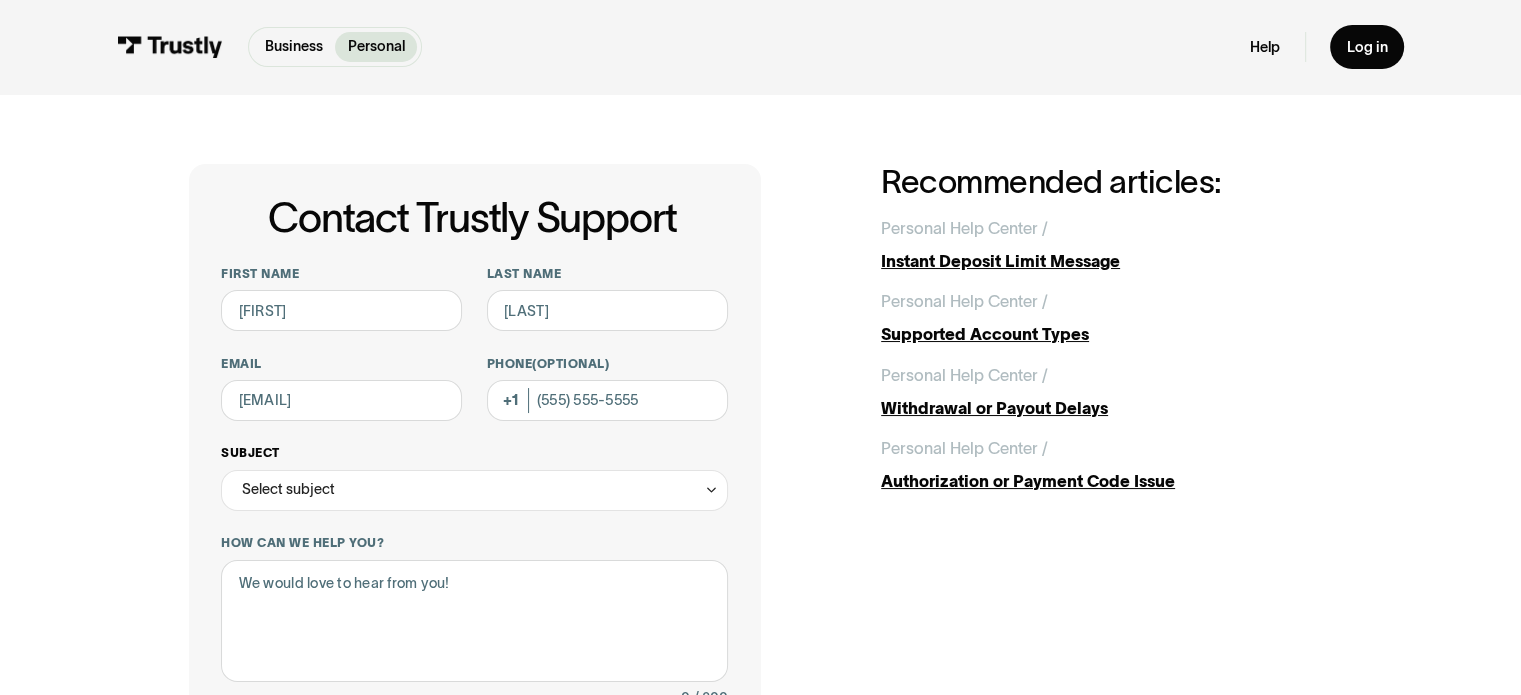 click on "Select subject" at bounding box center (474, 490) 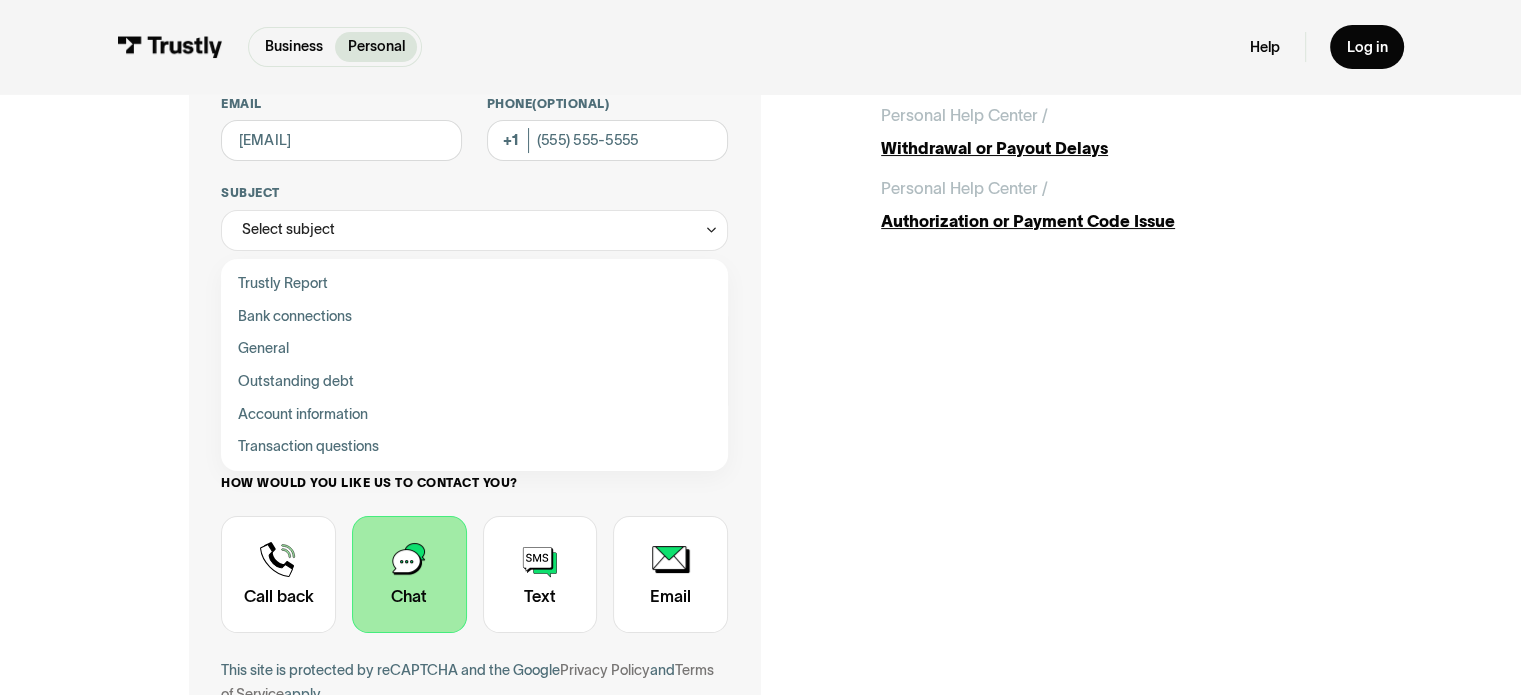 scroll, scrollTop: 320, scrollLeft: 0, axis: vertical 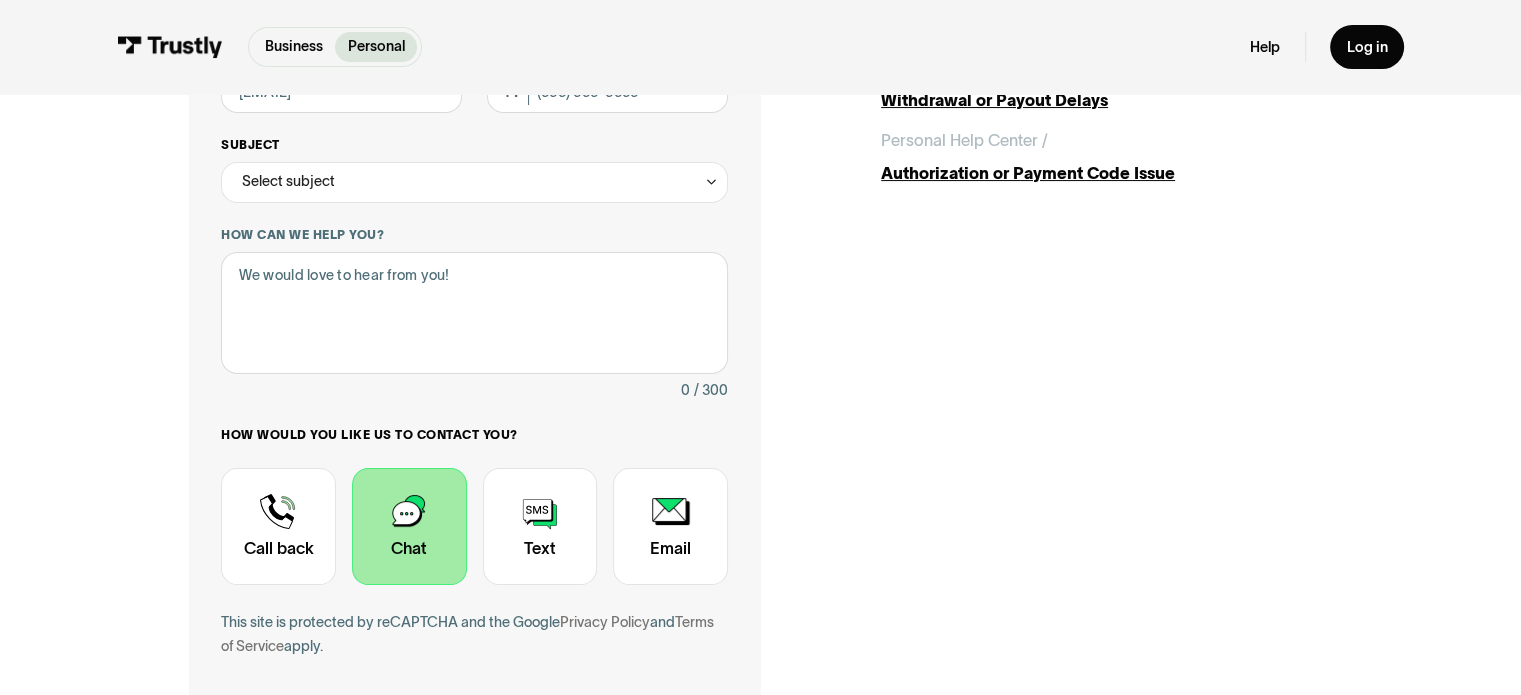 click on "Select subject" at bounding box center [474, 182] 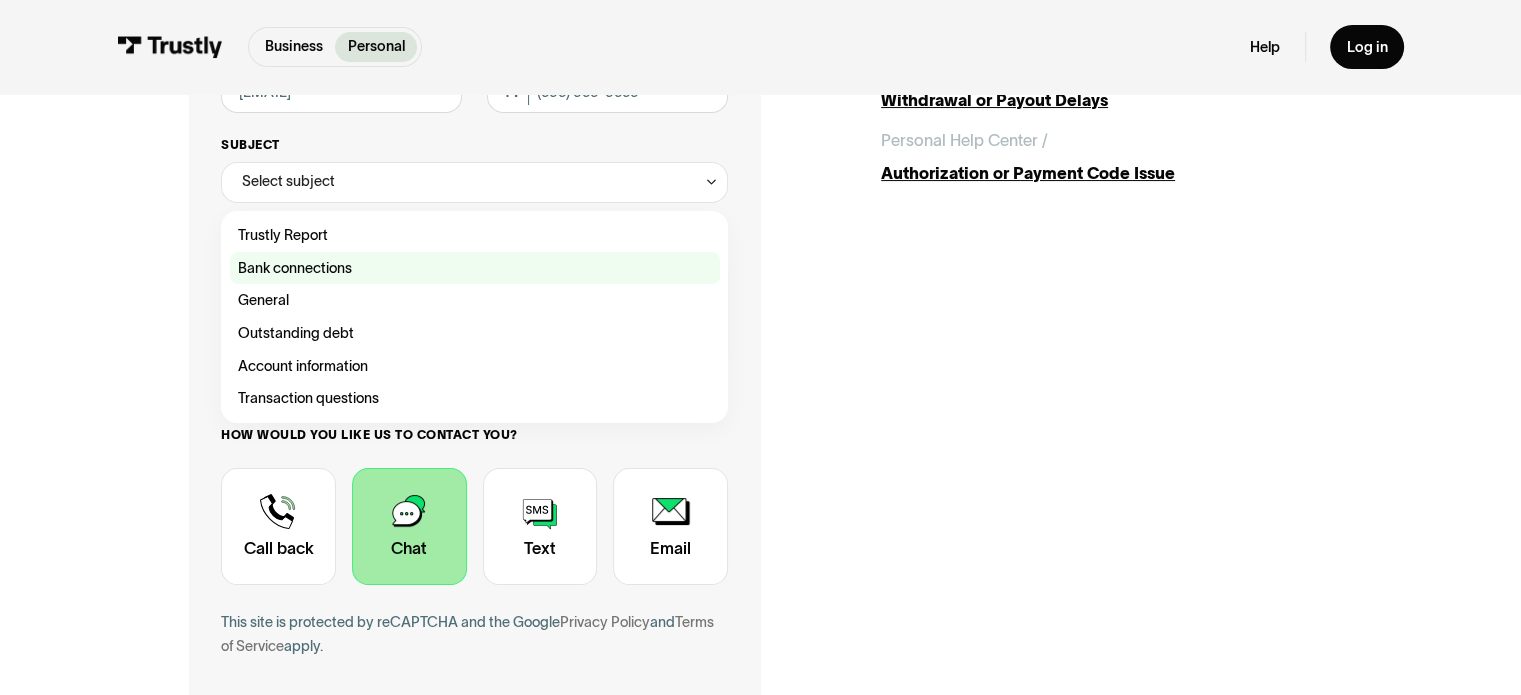click at bounding box center (475, 235) 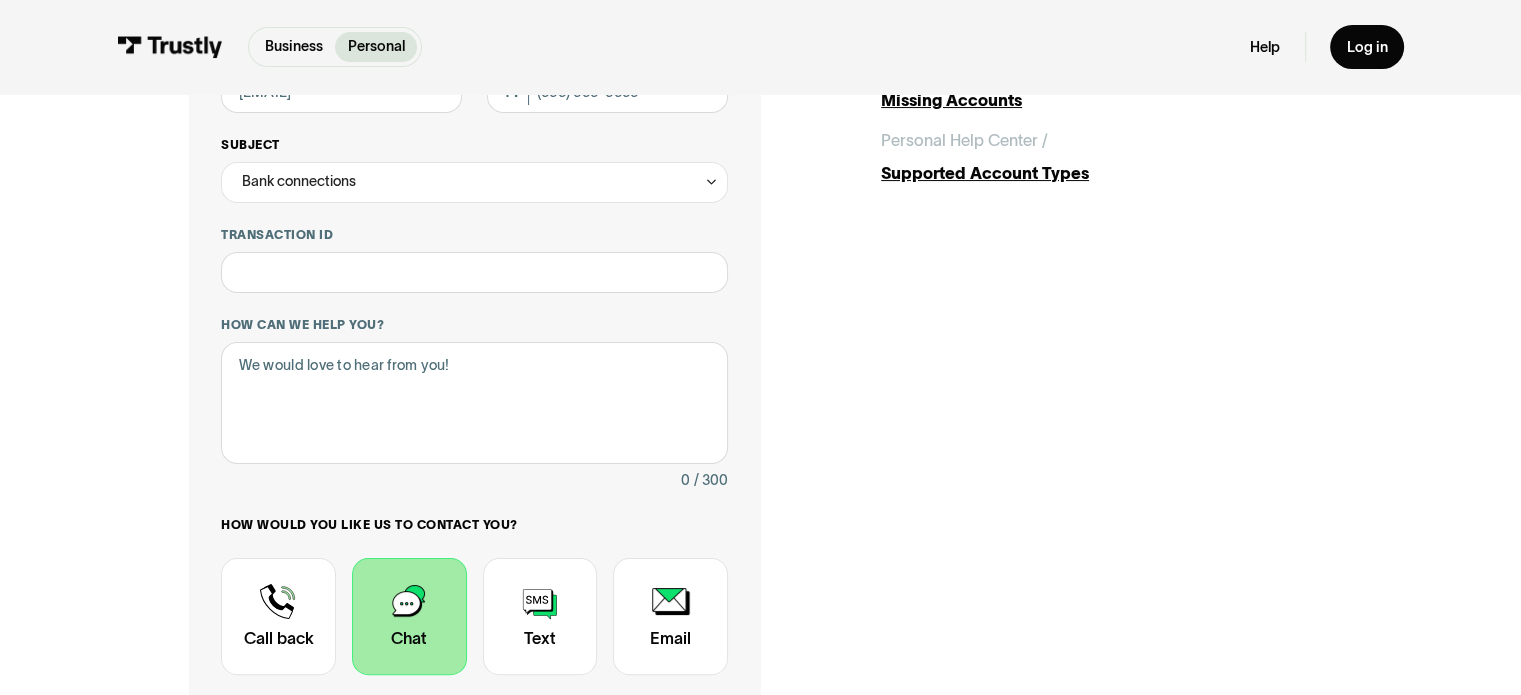 click on "Bank connections" at bounding box center [474, 182] 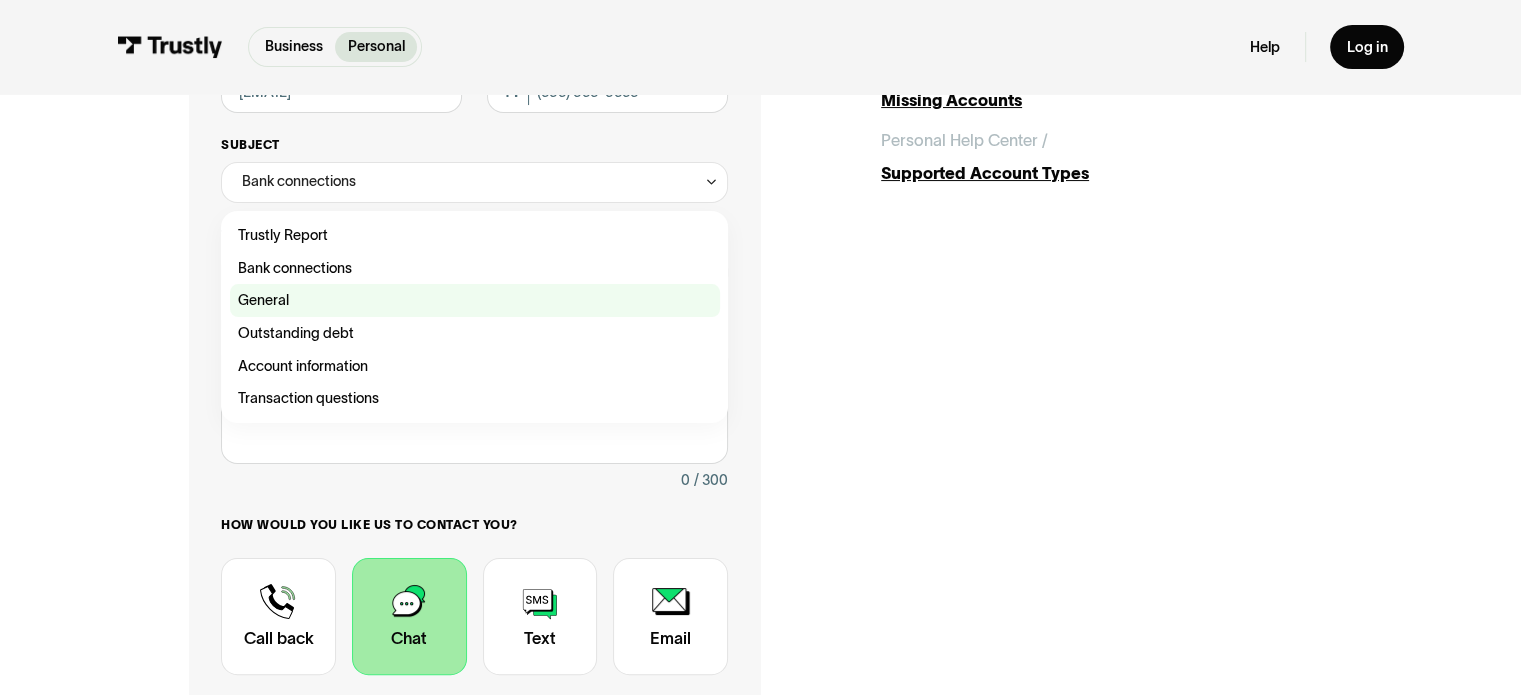 click at bounding box center (475, 235) 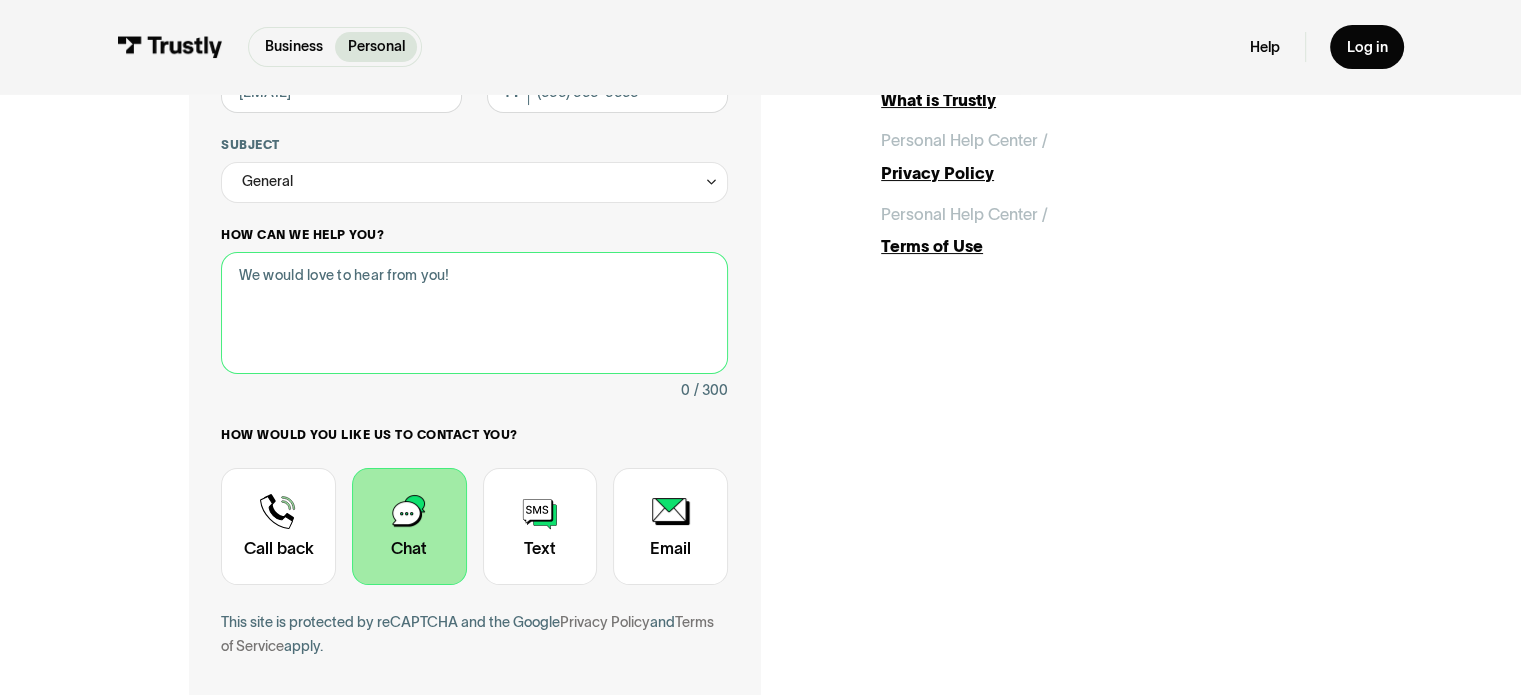 click on "How can we help you?" at bounding box center (474, 313) 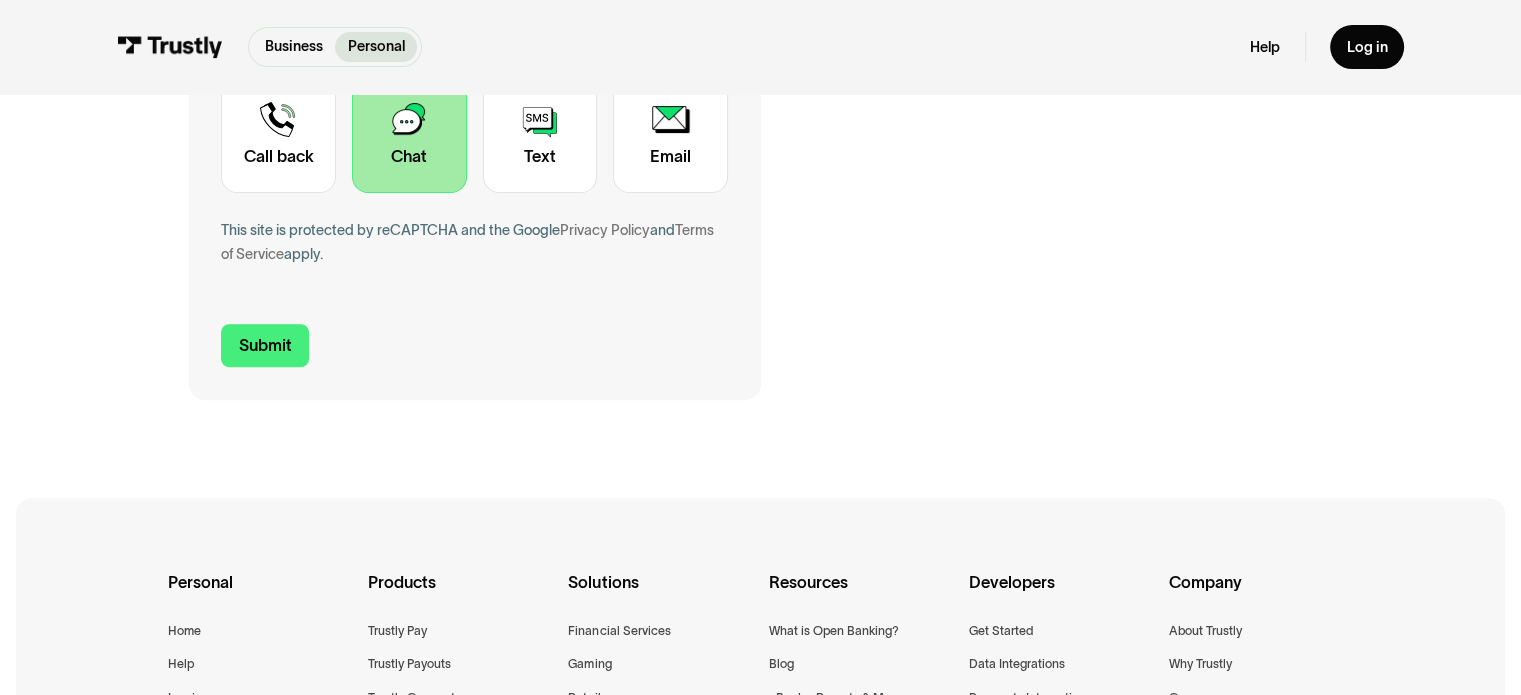 scroll, scrollTop: 710, scrollLeft: 0, axis: vertical 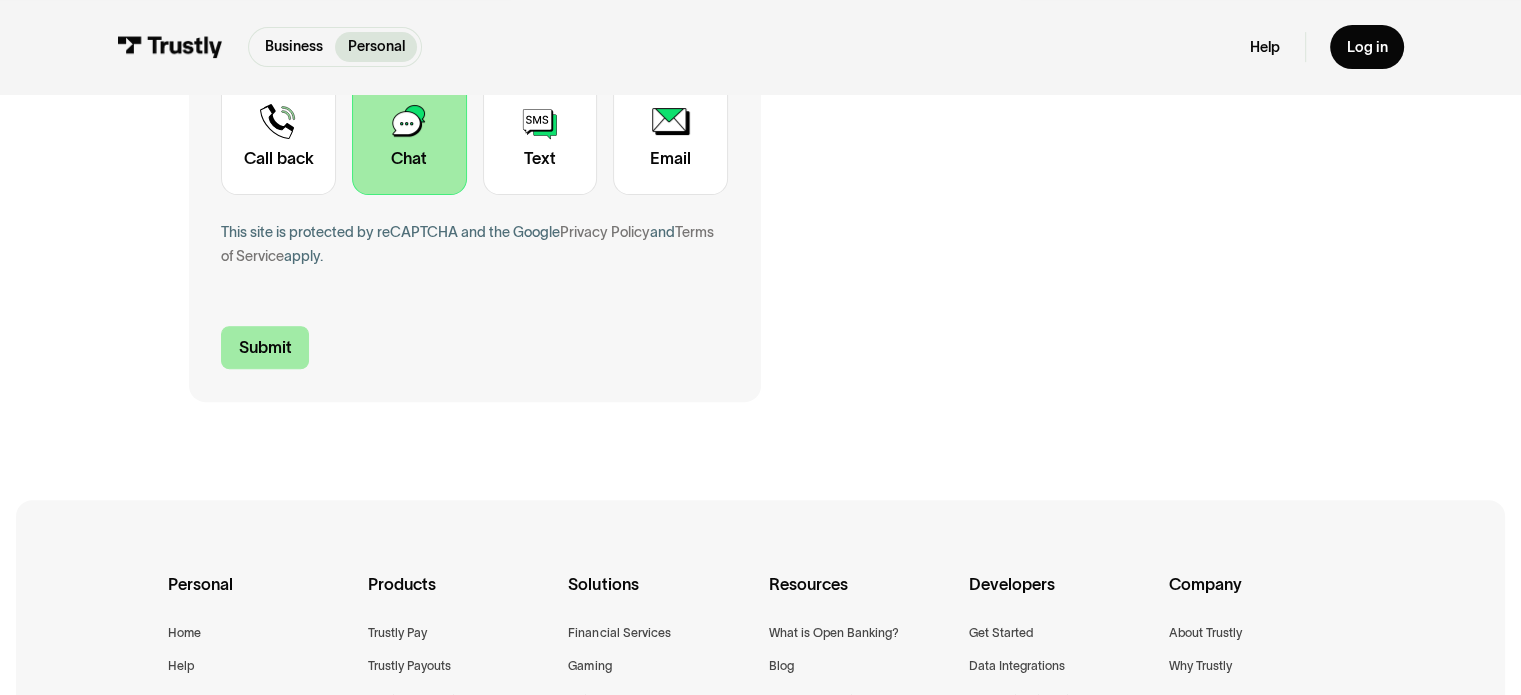 type on "unauthorized charges attempted" 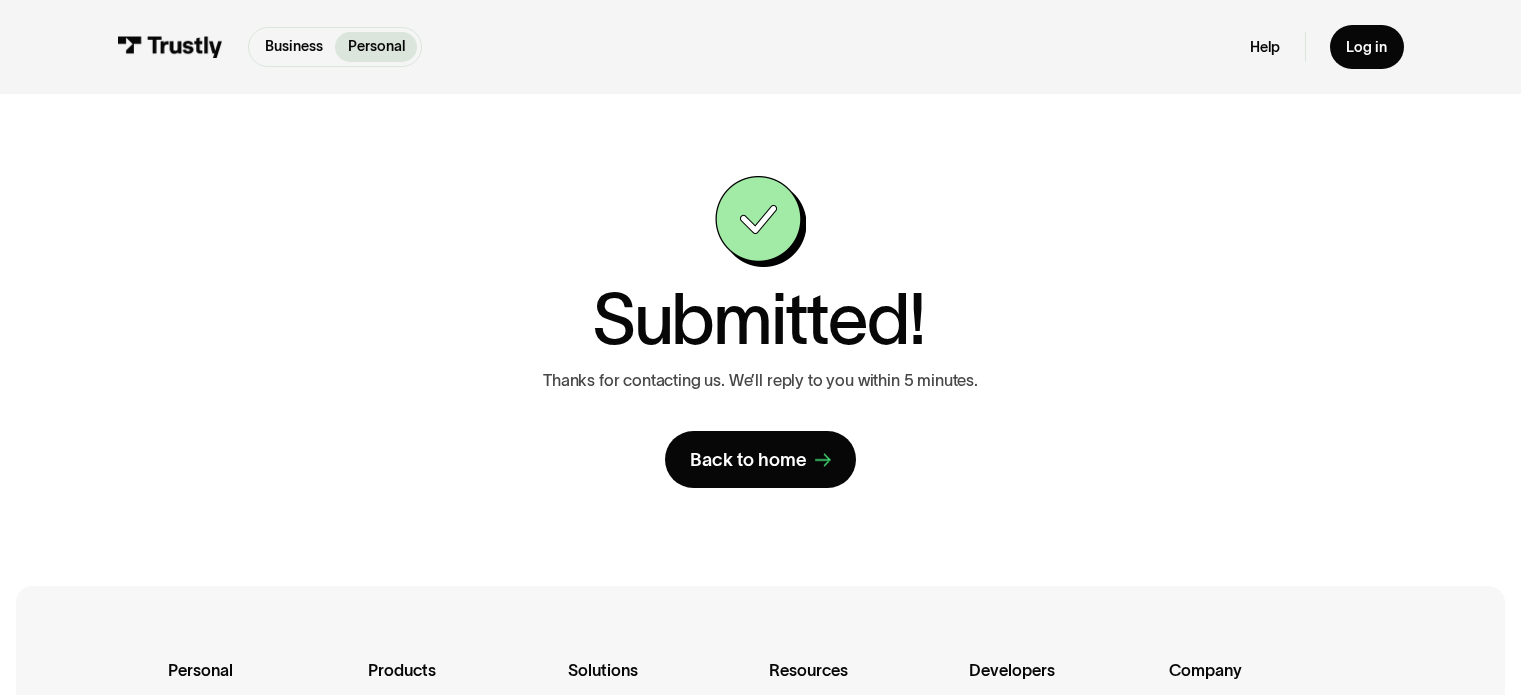 scroll, scrollTop: 0, scrollLeft: 0, axis: both 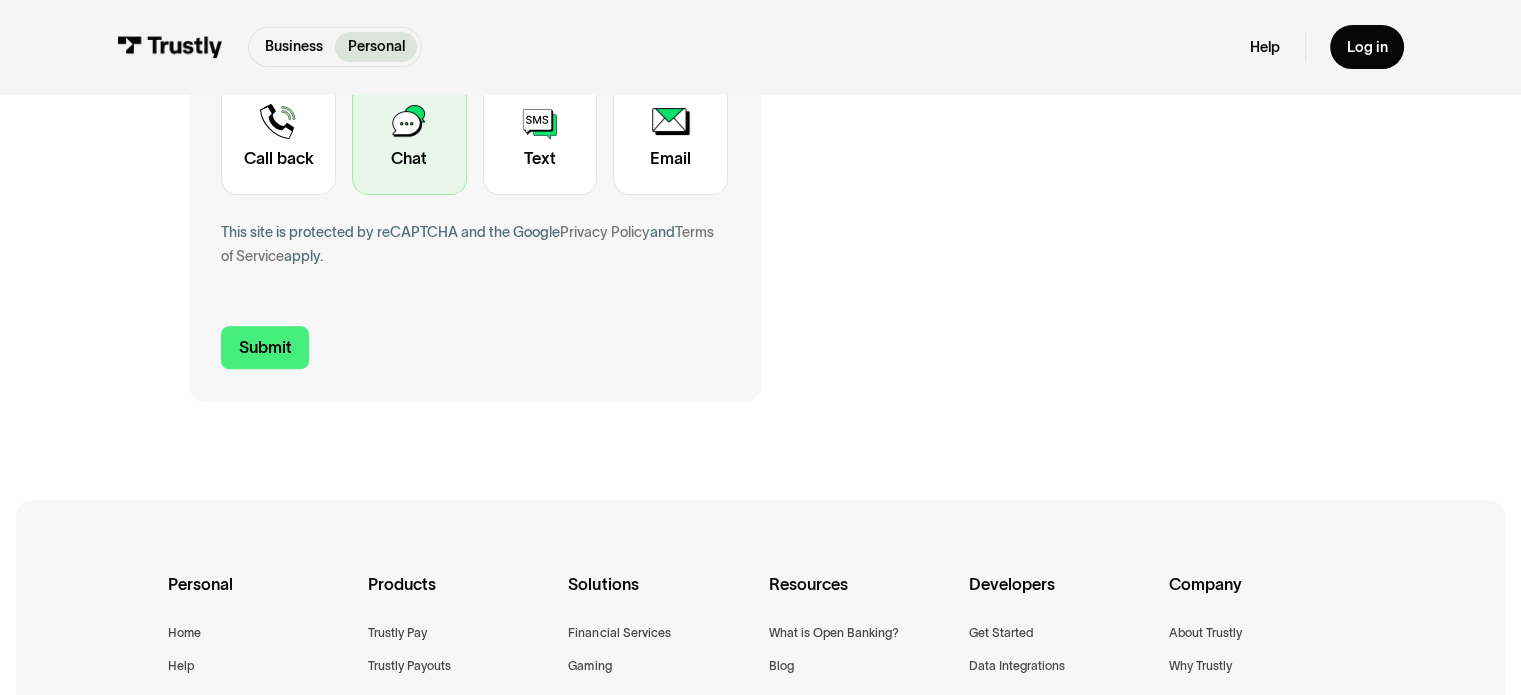 click at bounding box center (409, 137) 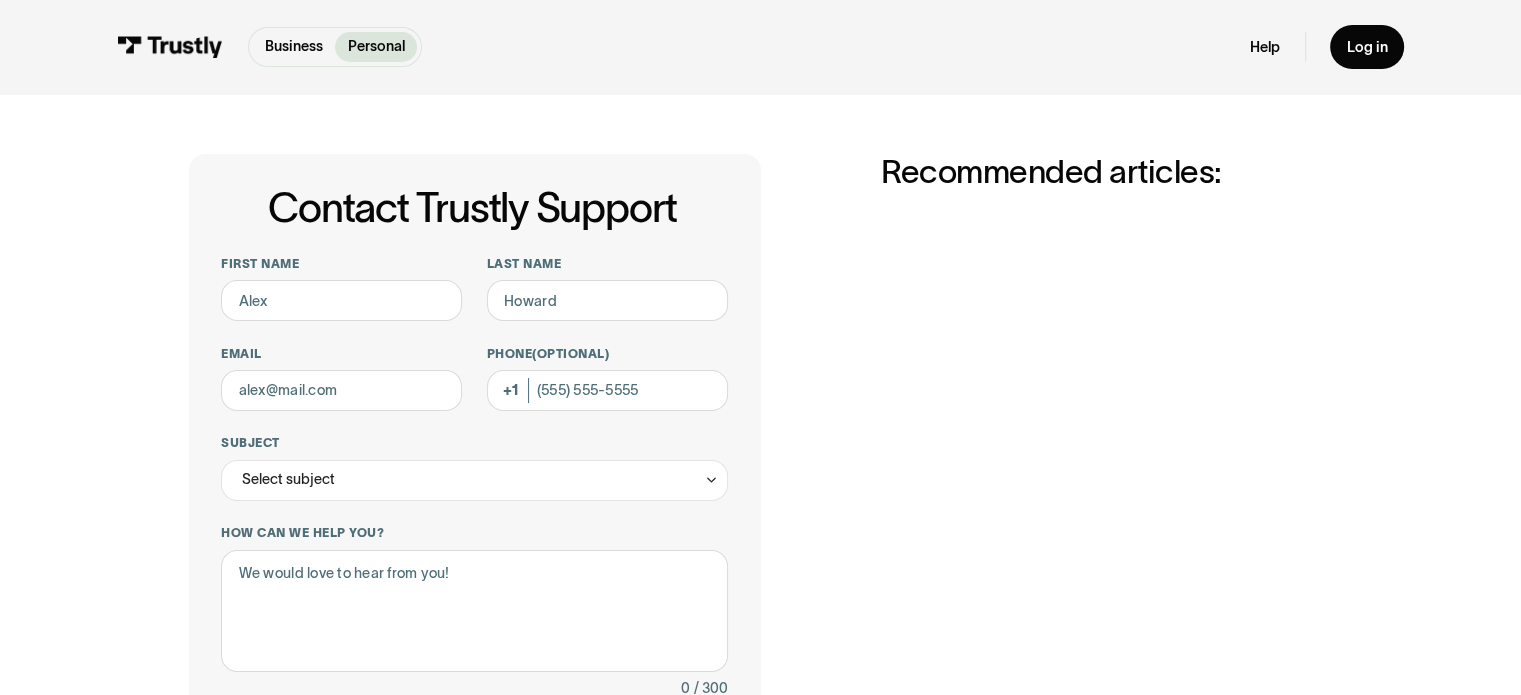 scroll, scrollTop: 29, scrollLeft: 0, axis: vertical 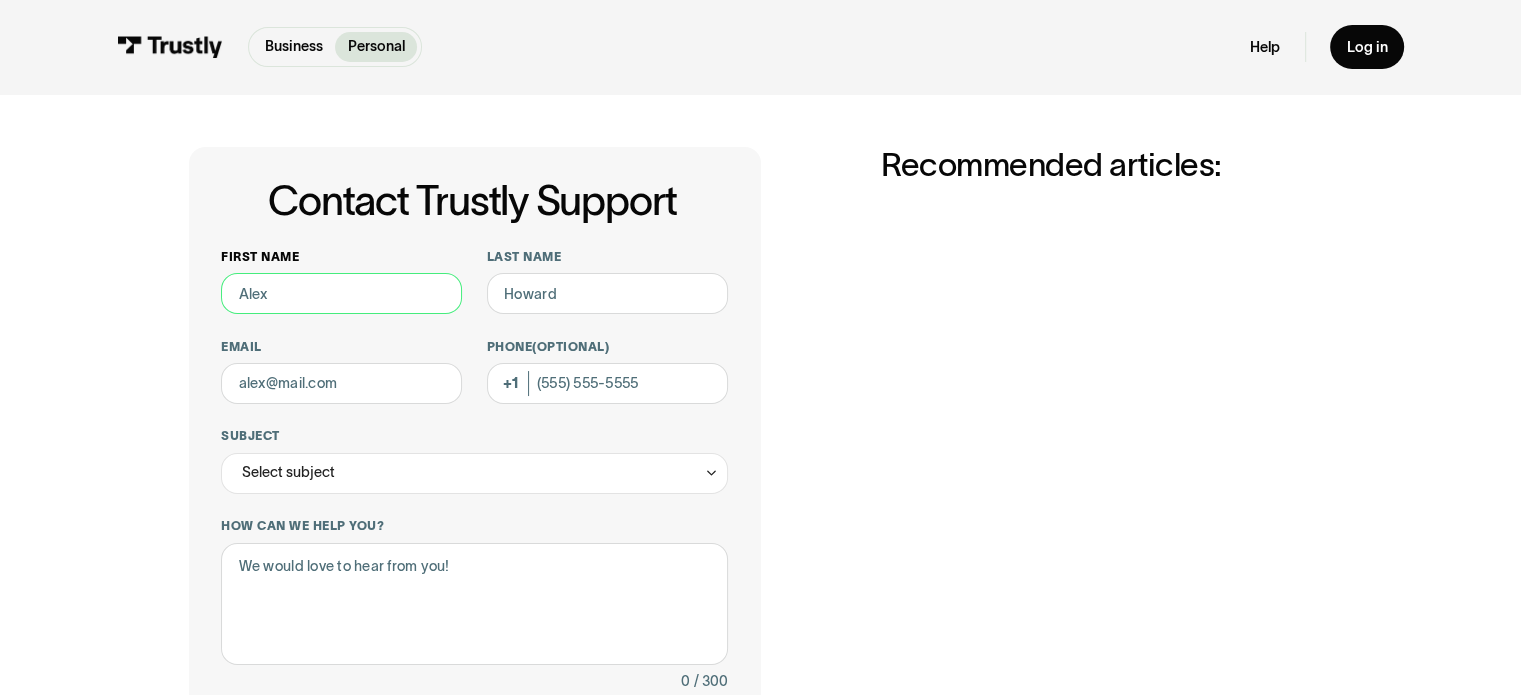 click on "First name" at bounding box center [341, 293] 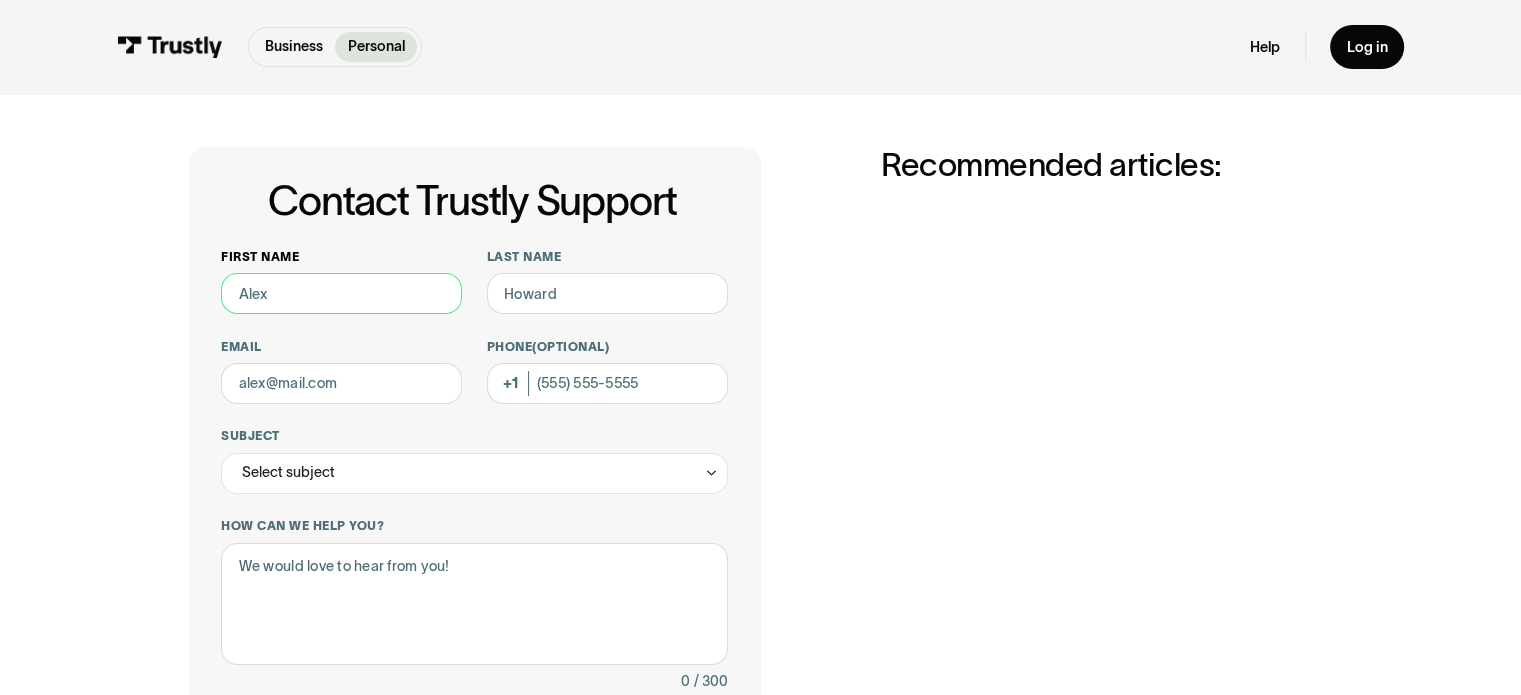 type on "[FIRST]" 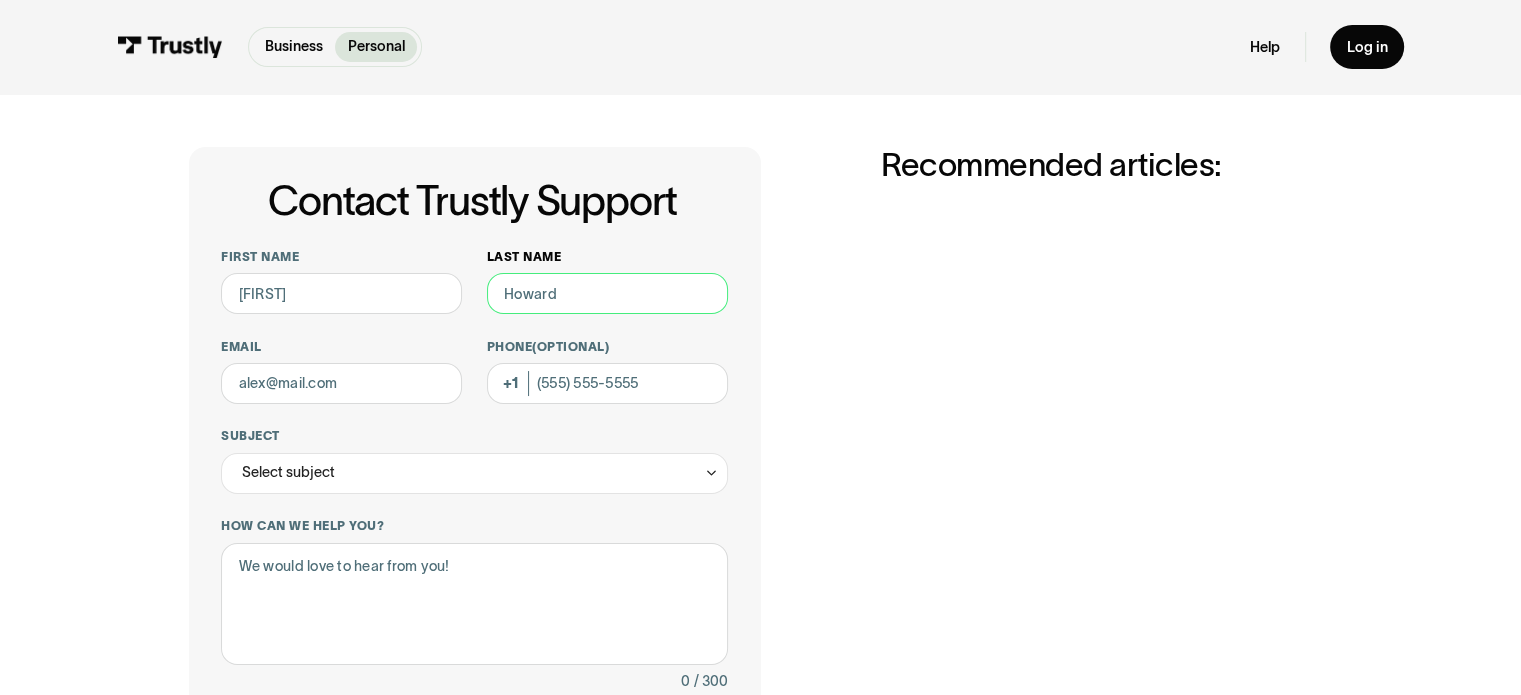 click on "Last name" at bounding box center [607, 293] 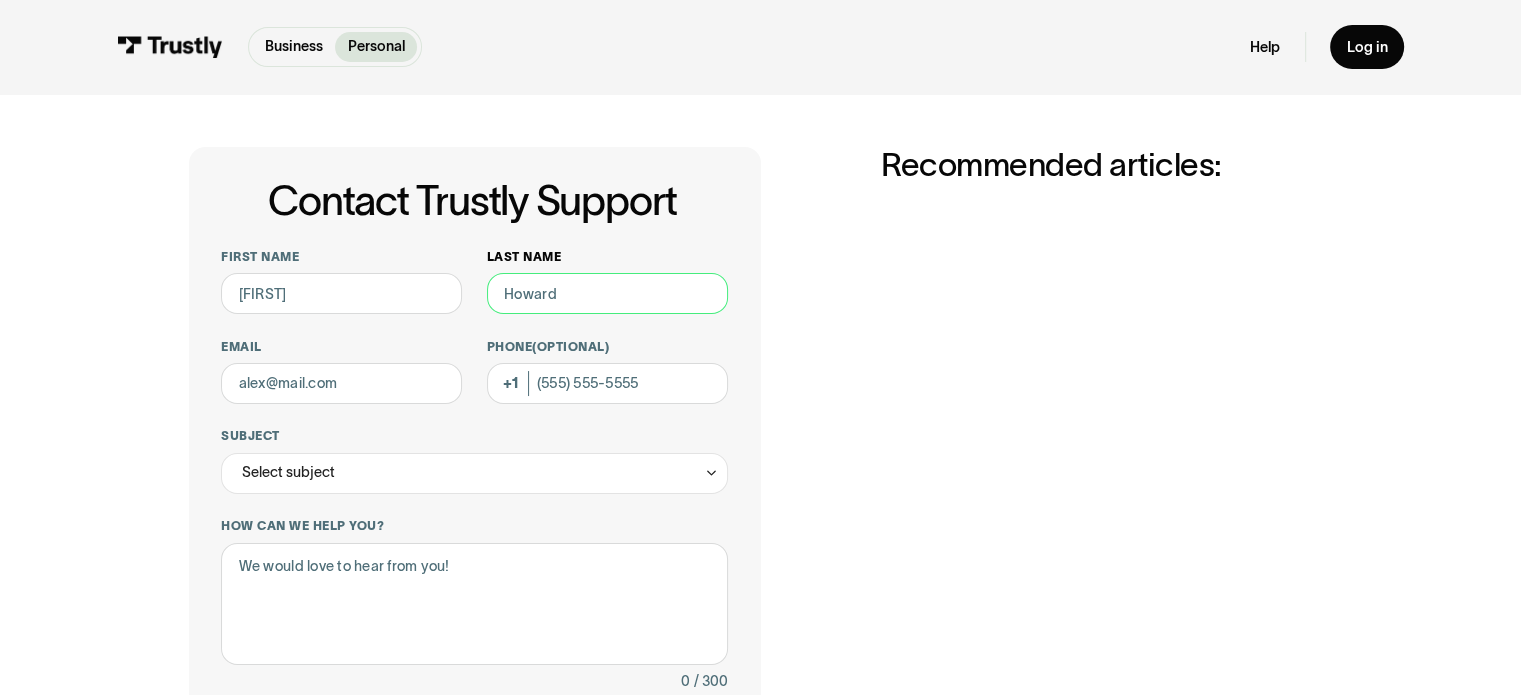 type on "Teemer" 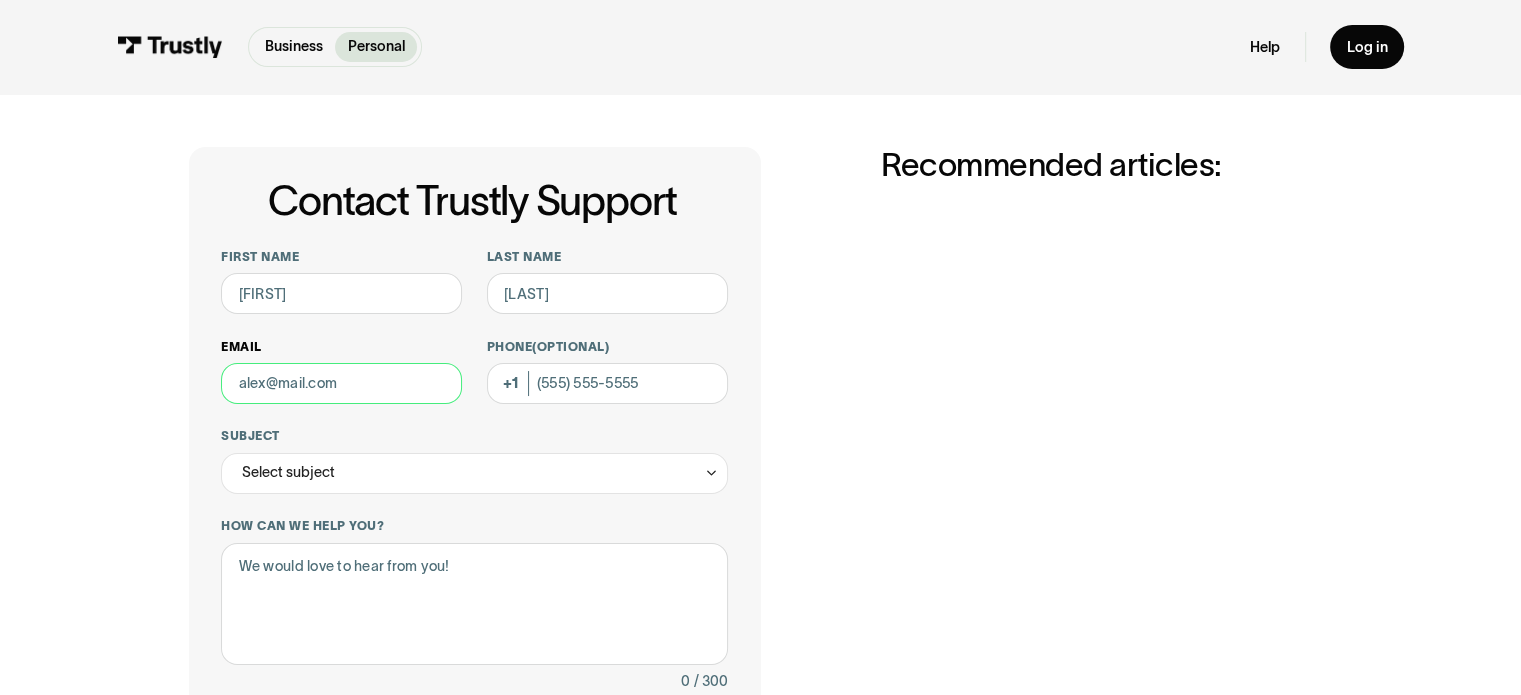 click on "Email" at bounding box center (341, 383) 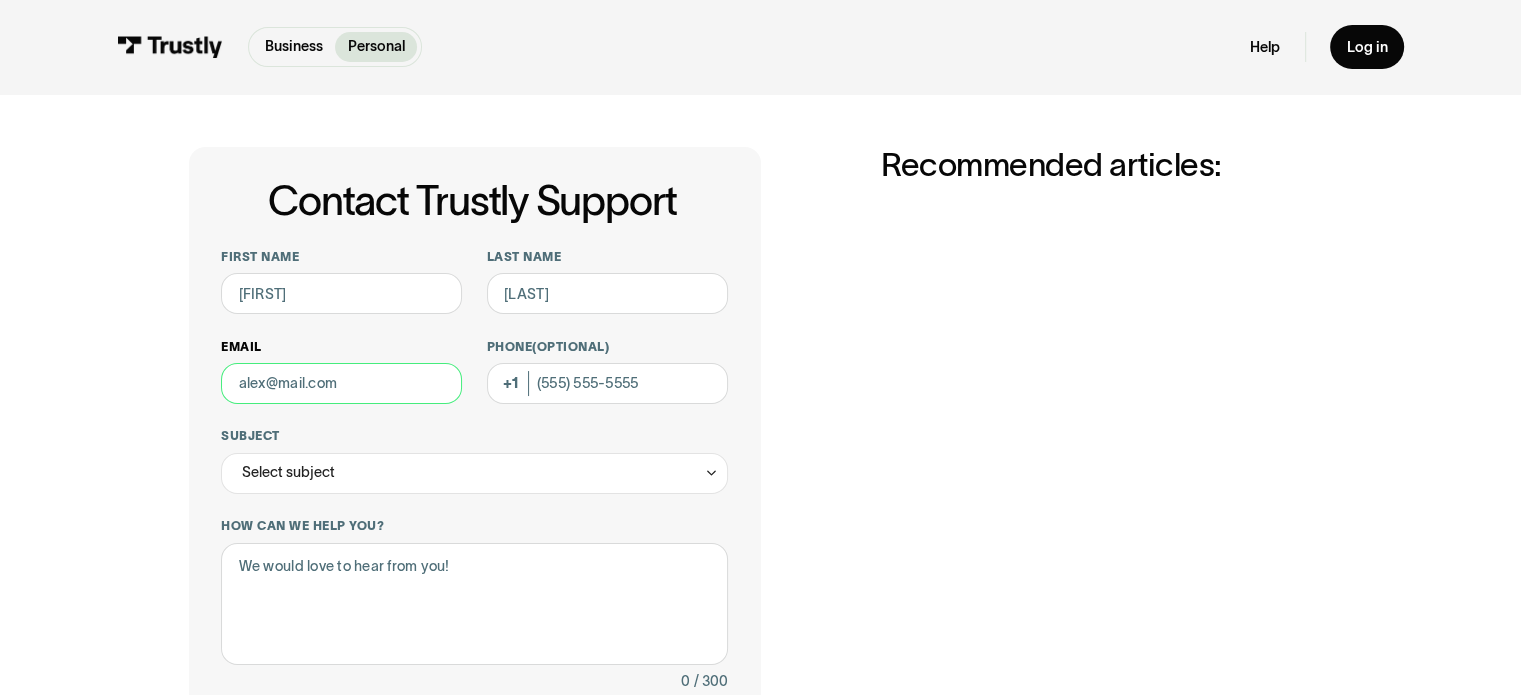 type on "rteemerfdr@gmail.com" 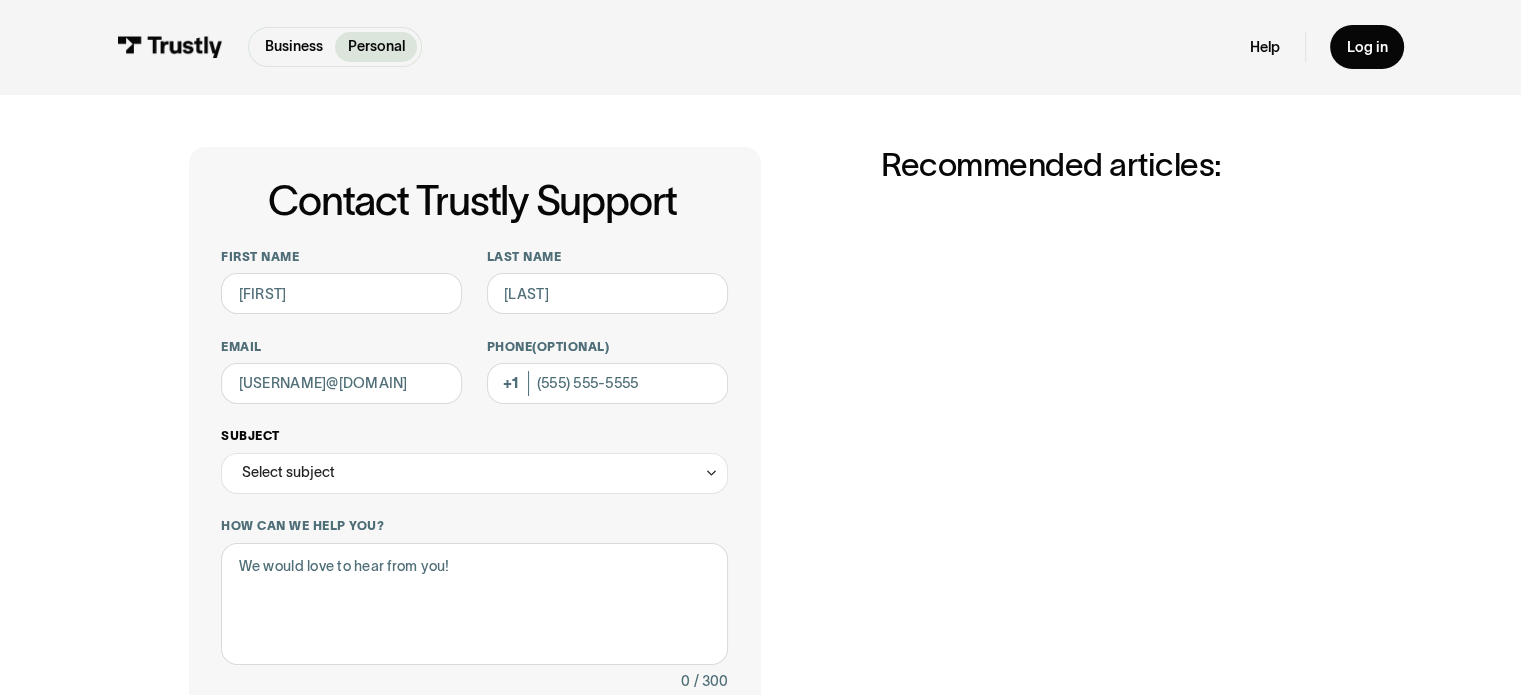 click on "Select subject" at bounding box center [474, 473] 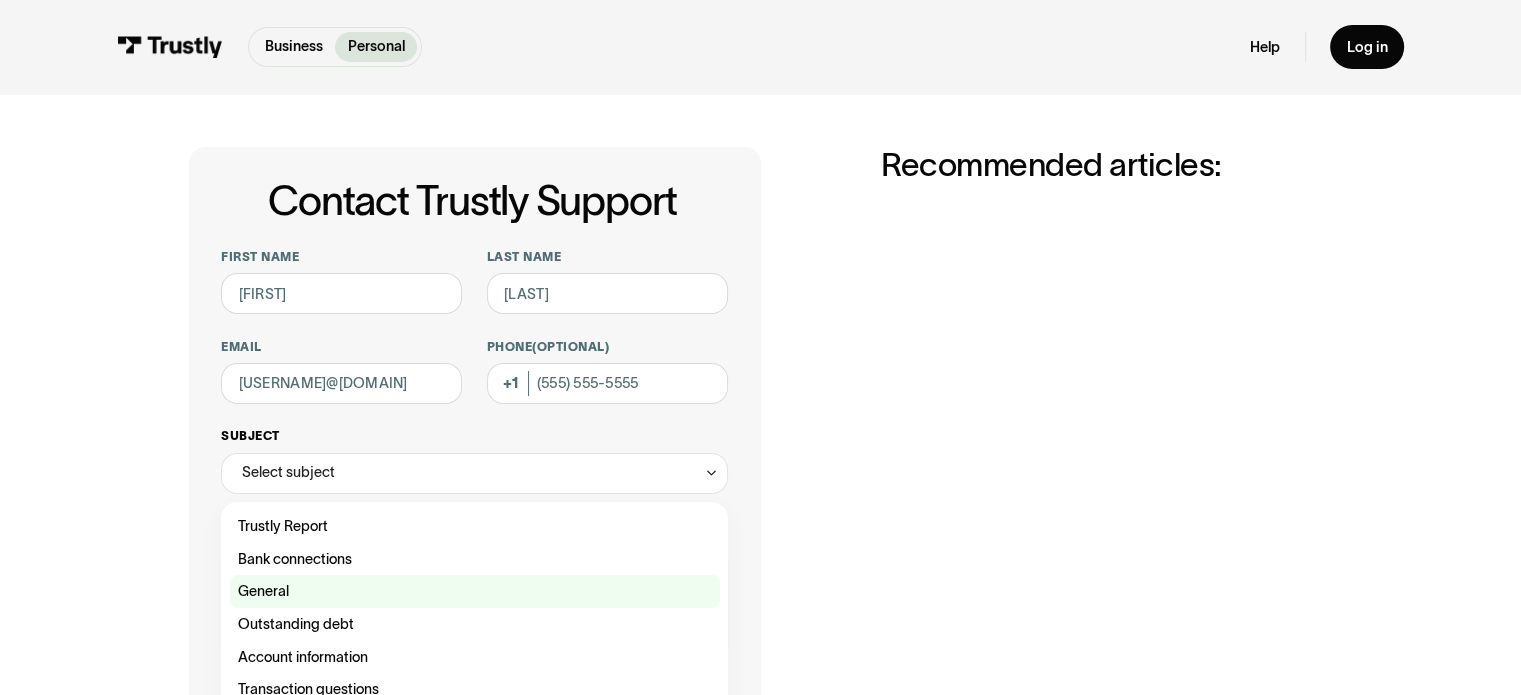 click at bounding box center (475, 526) 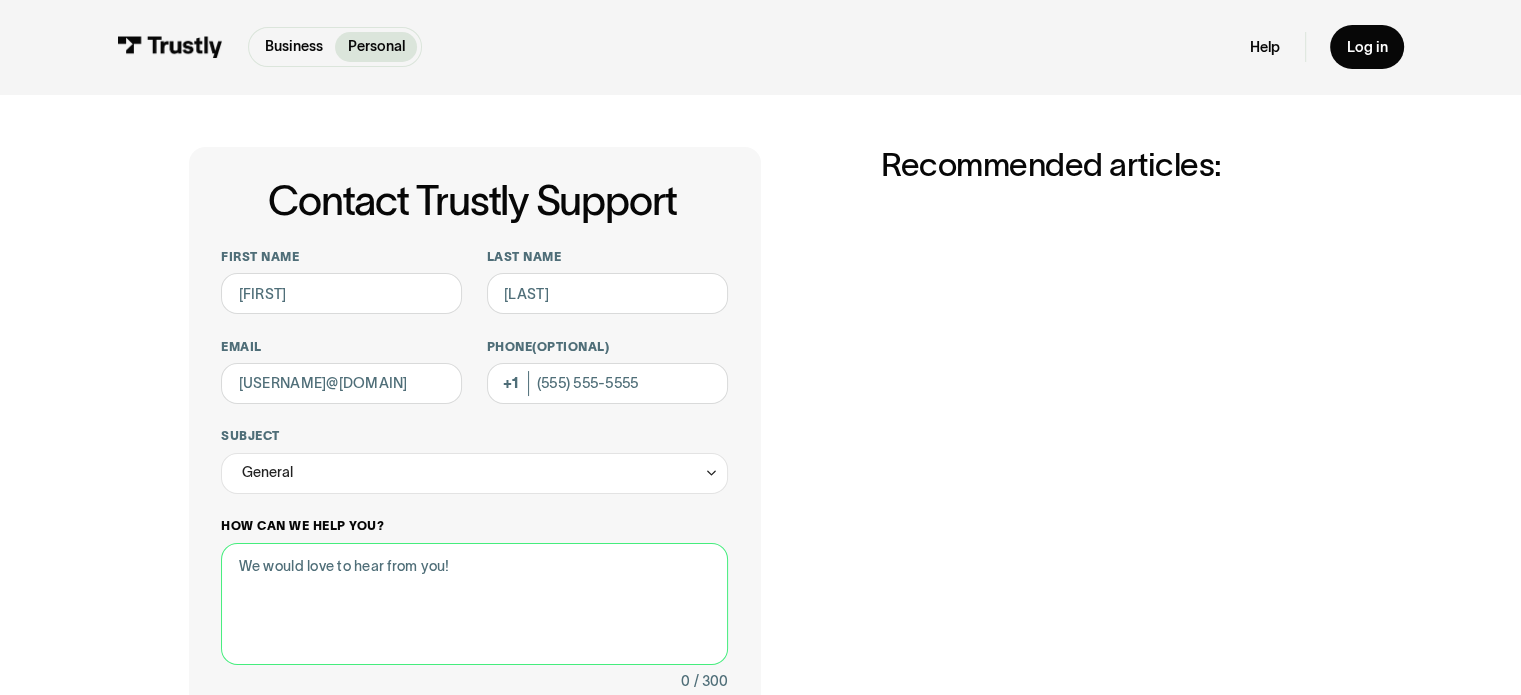 click on "How can we help you?" at bounding box center (474, 604) 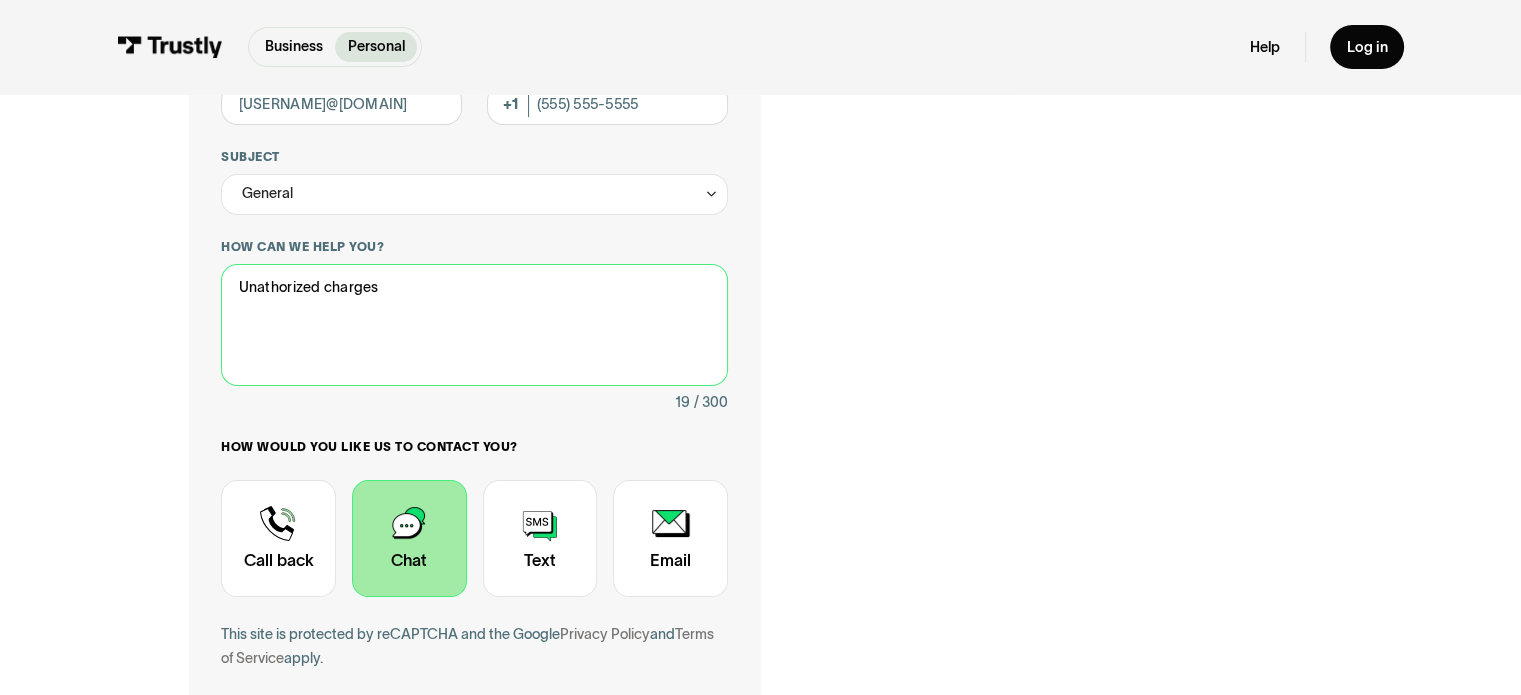 scroll, scrollTop: 321, scrollLeft: 0, axis: vertical 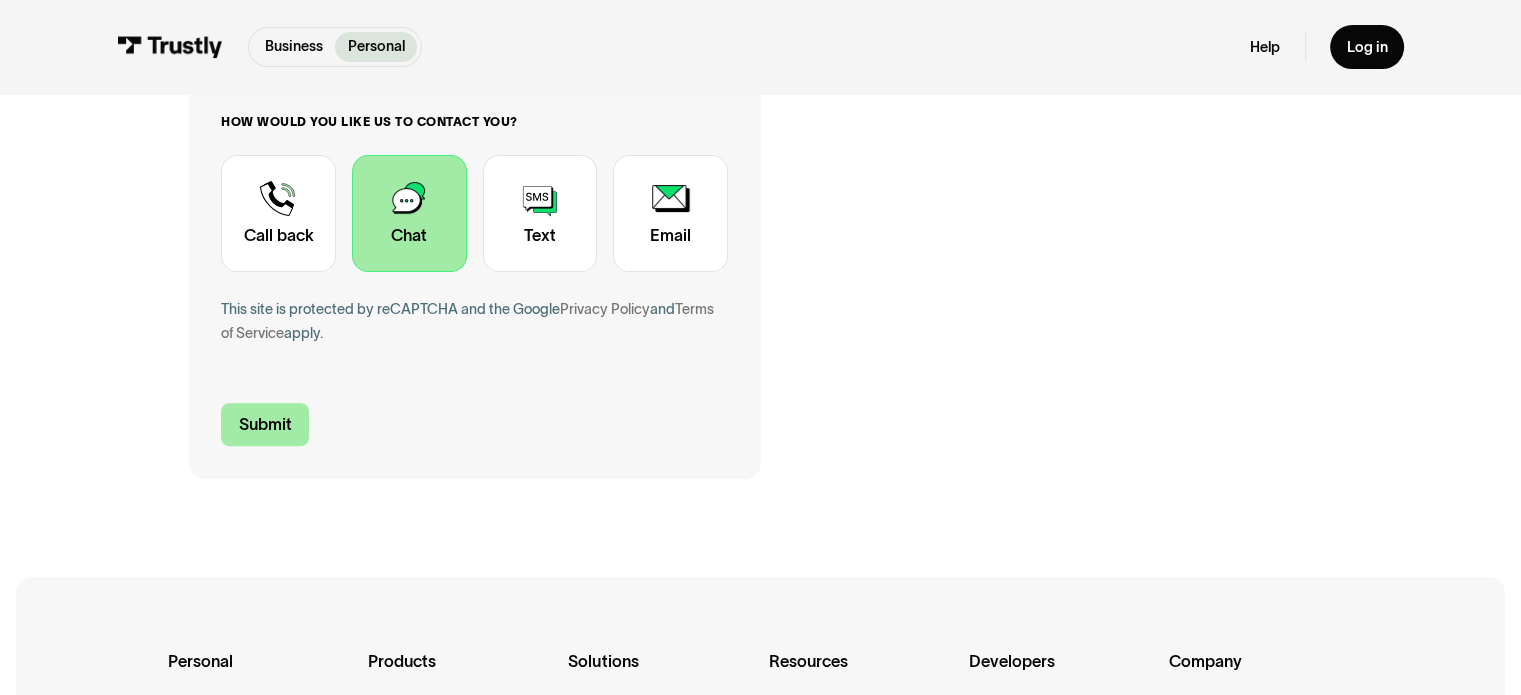 type on "Unathorized charges" 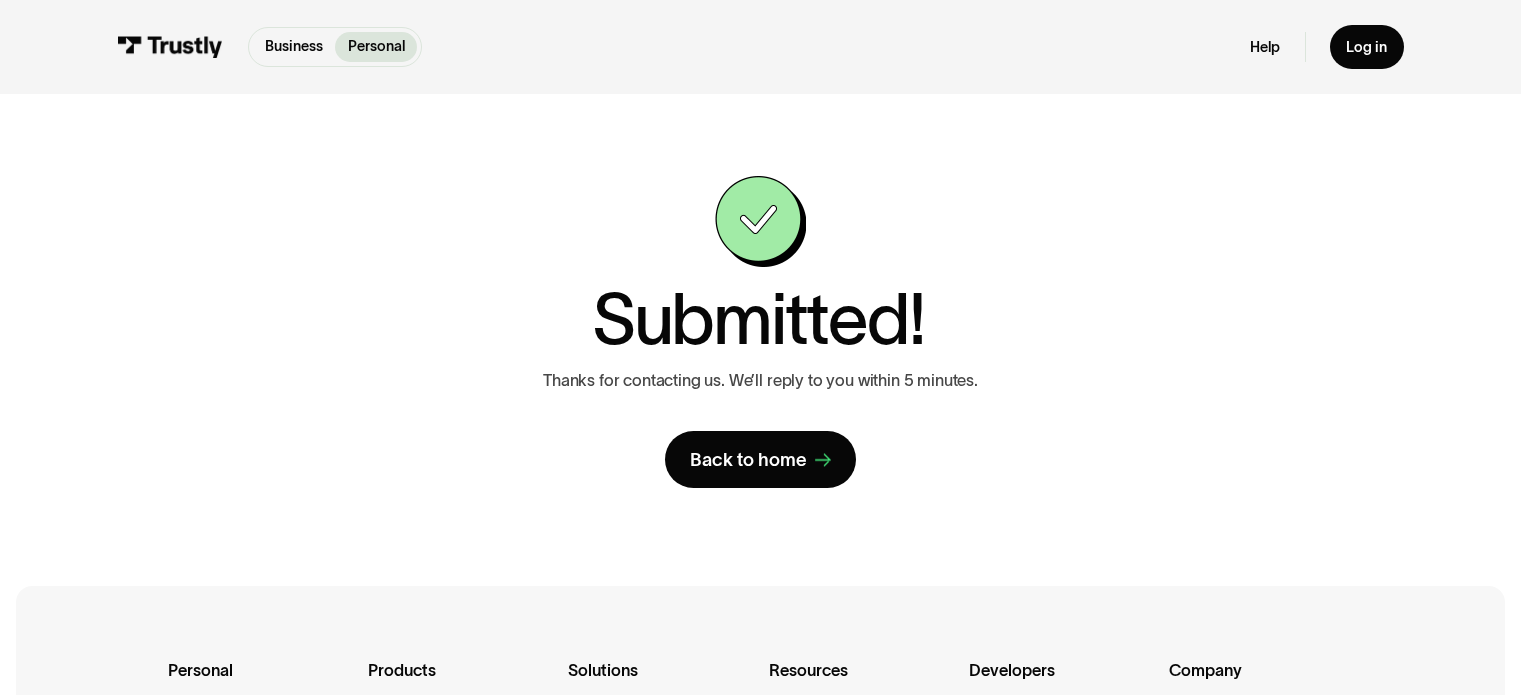 scroll, scrollTop: 0, scrollLeft: 0, axis: both 